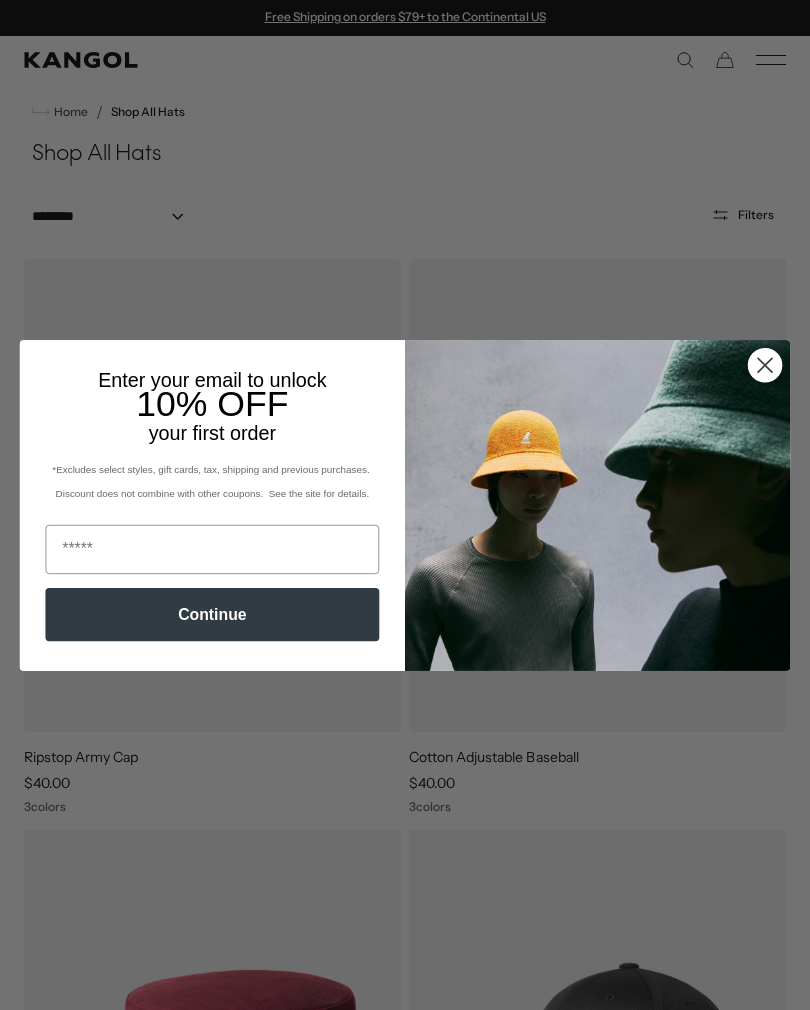 scroll, scrollTop: 1363, scrollLeft: 0, axis: vertical 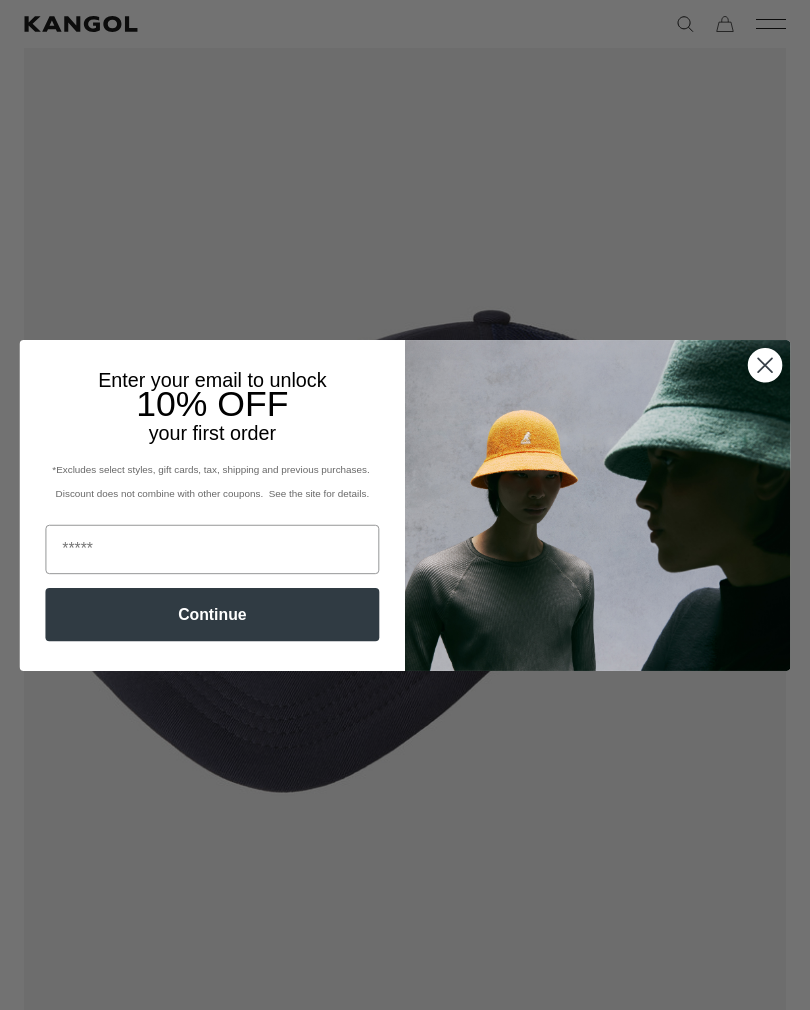 click 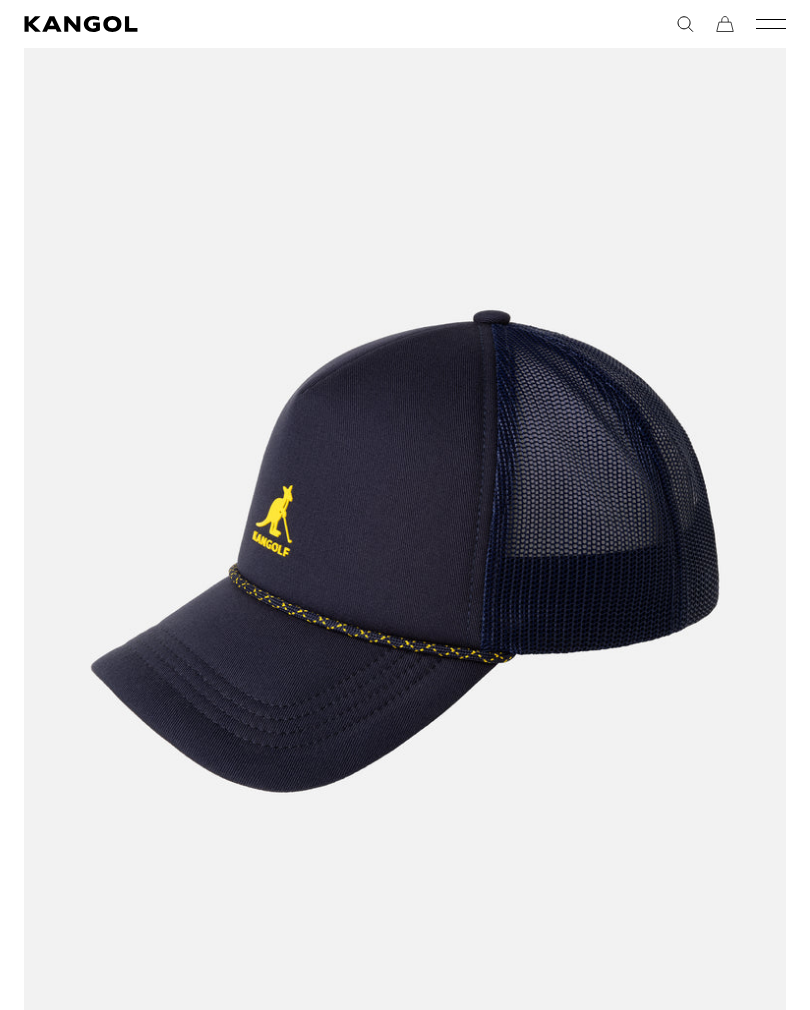 scroll, scrollTop: 0, scrollLeft: 412, axis: horizontal 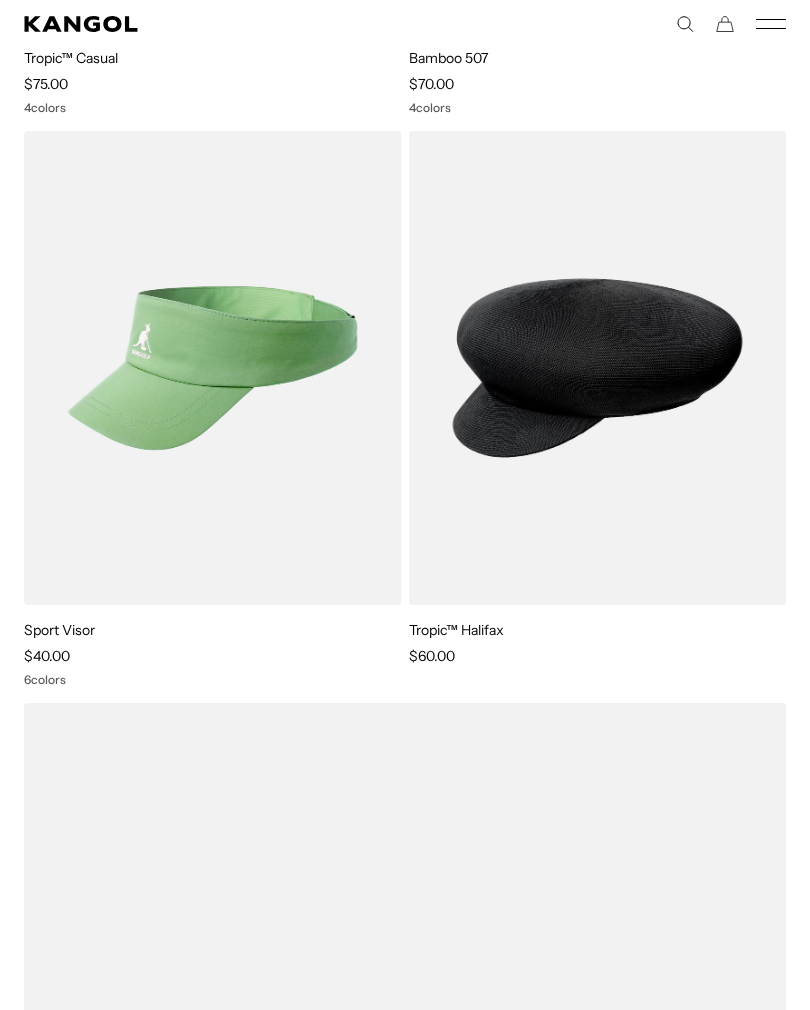 click at bounding box center [0, 0] 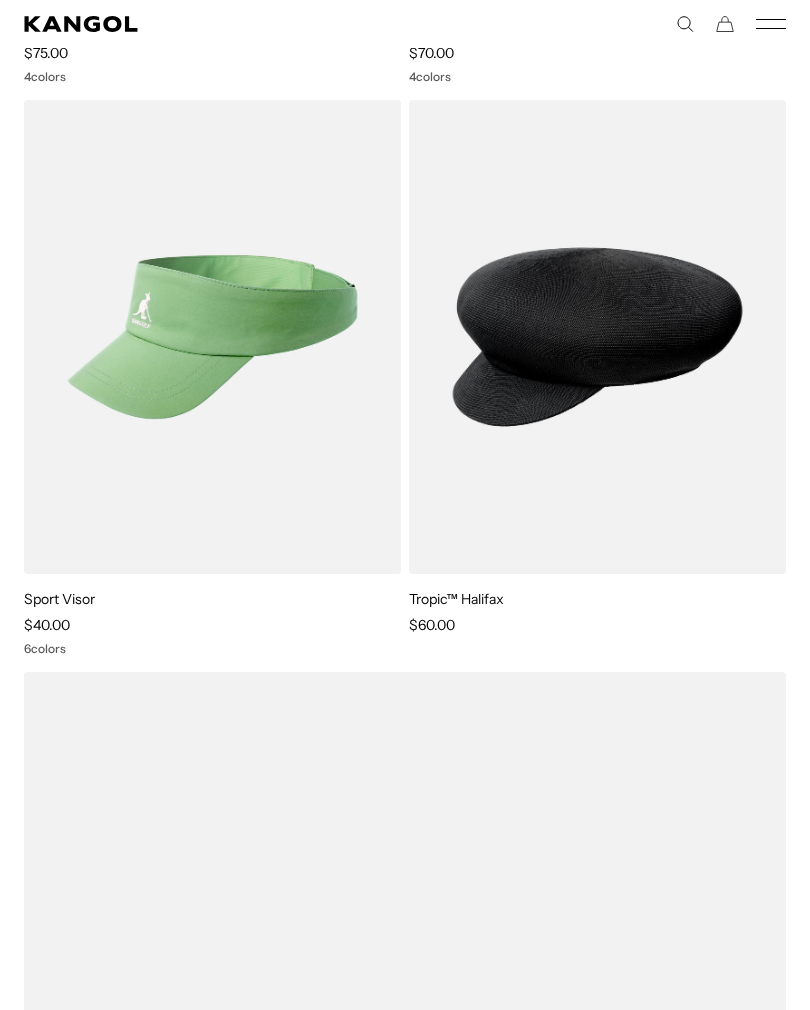 scroll, scrollTop: 0, scrollLeft: 0, axis: both 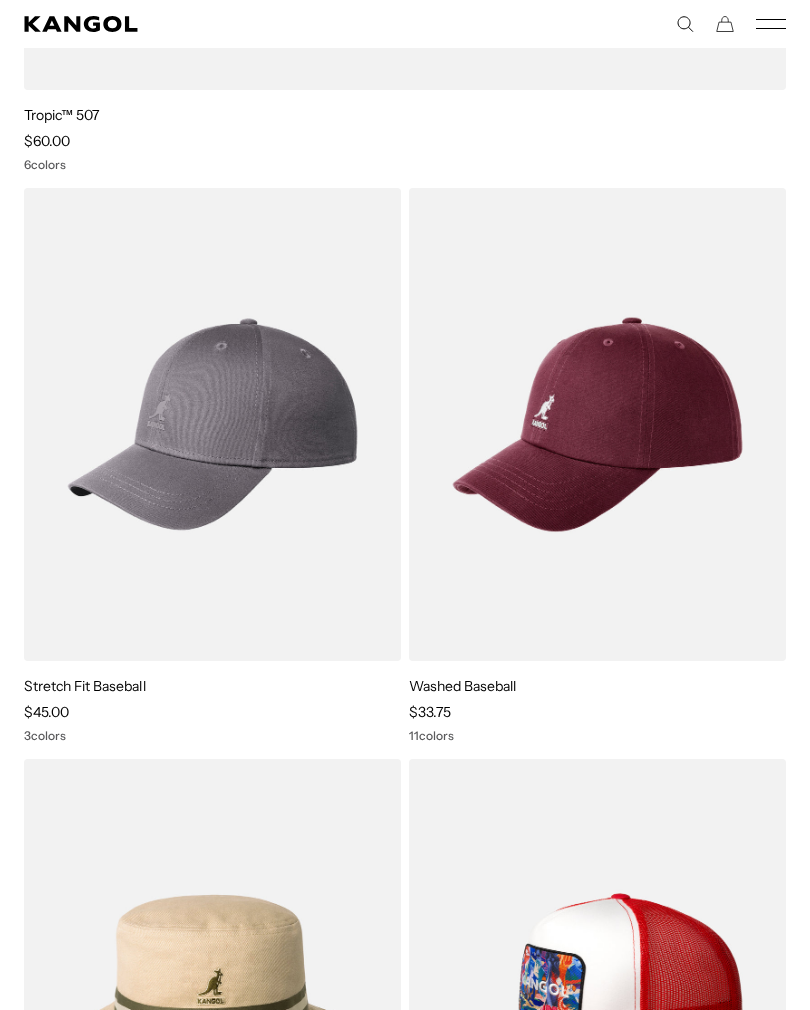 click at bounding box center [0, 0] 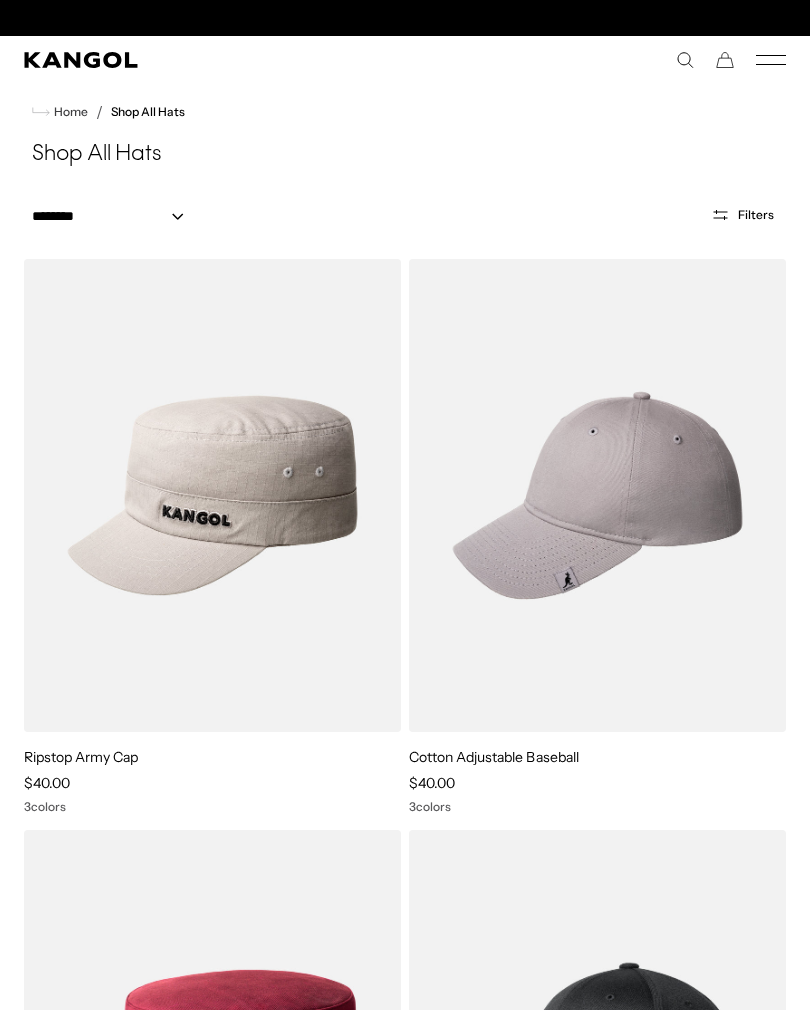 scroll, scrollTop: 18181, scrollLeft: 0, axis: vertical 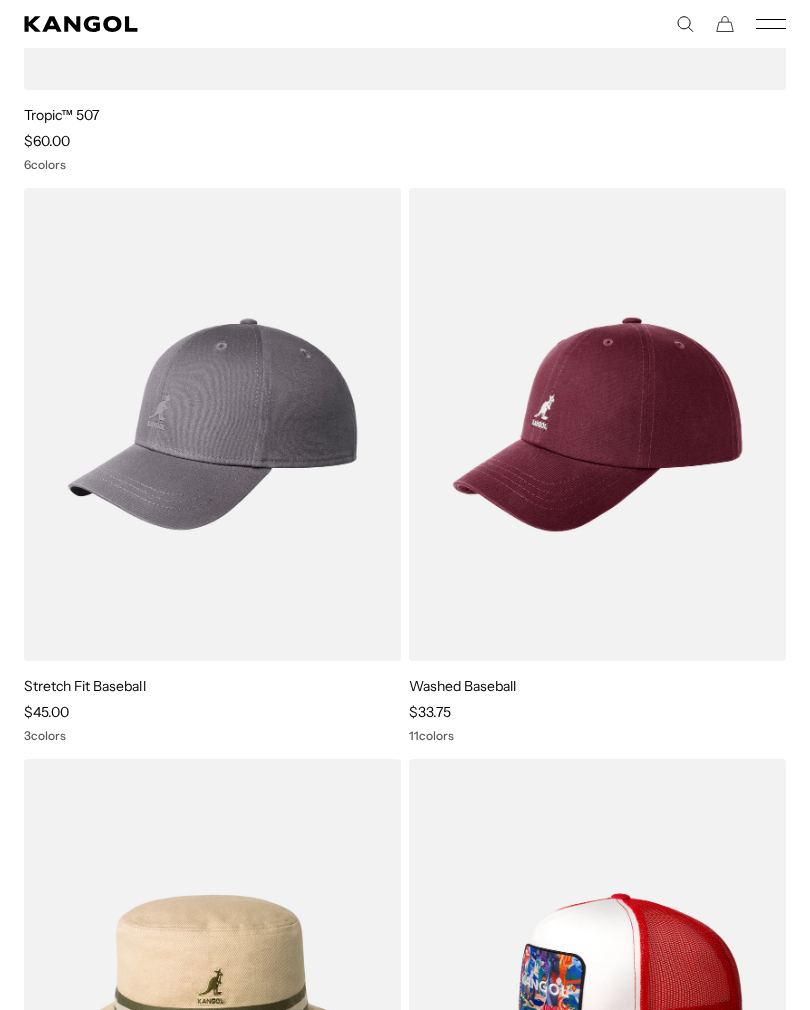 click at bounding box center [0, 0] 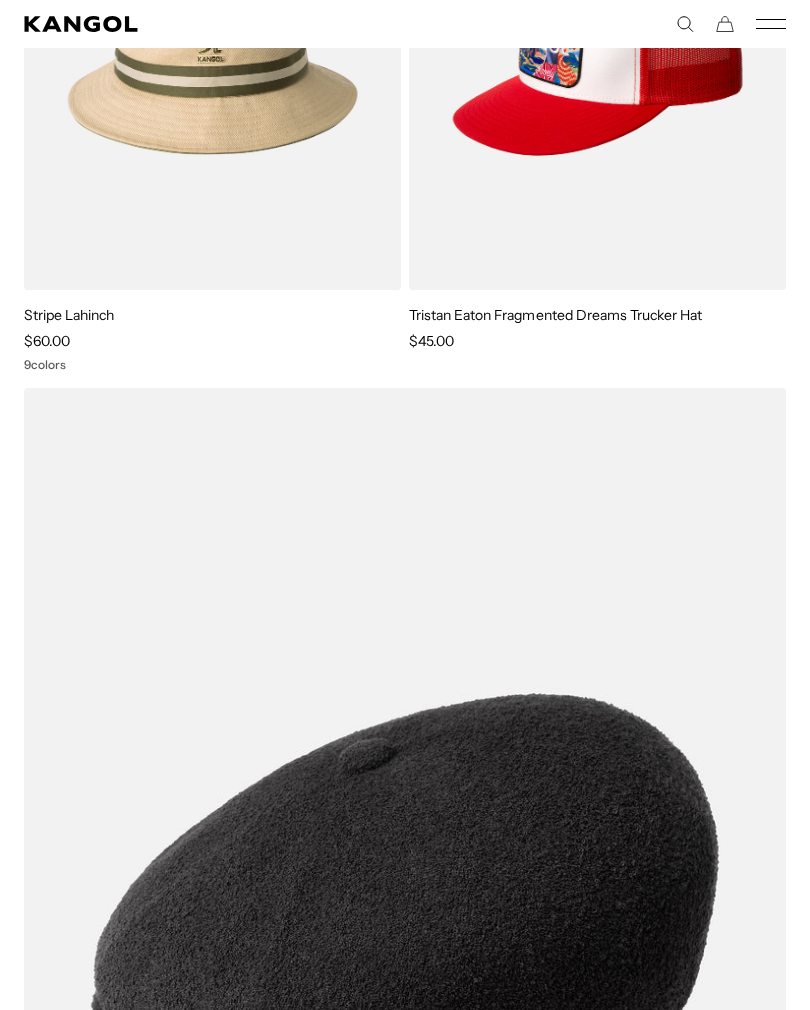 scroll, scrollTop: 19287, scrollLeft: 0, axis: vertical 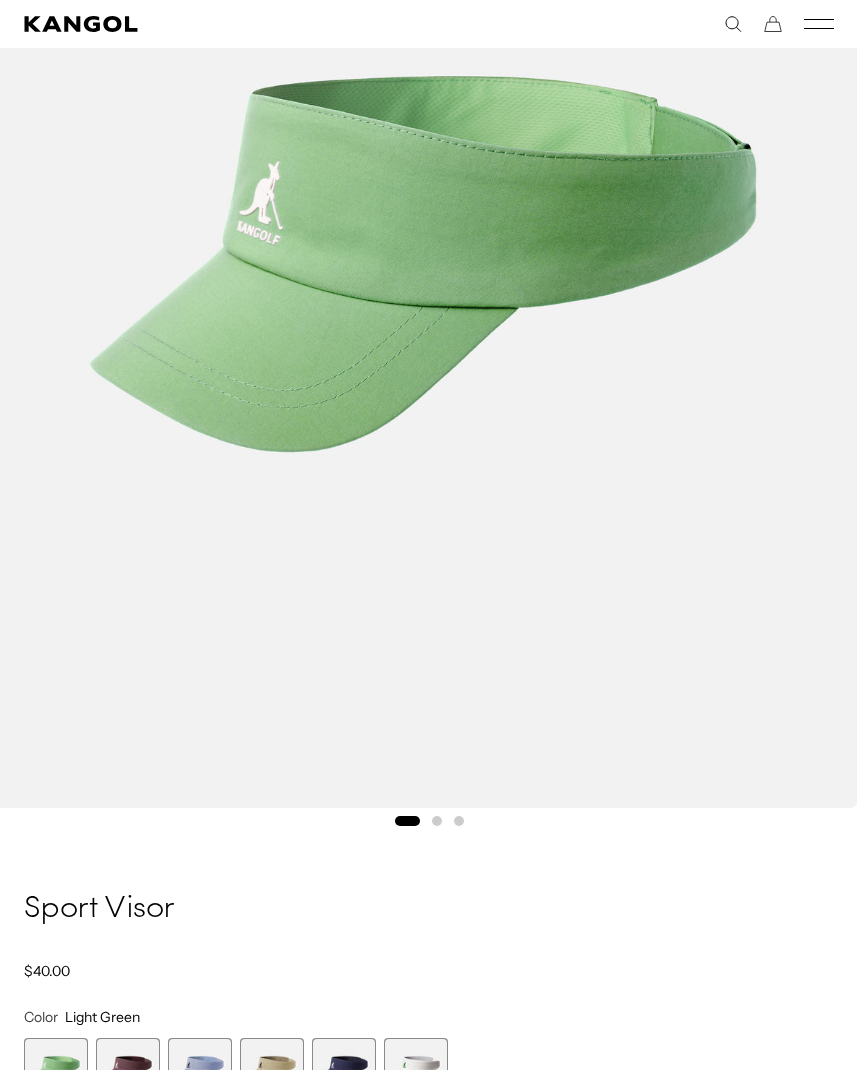 click at bounding box center (344, 1070) 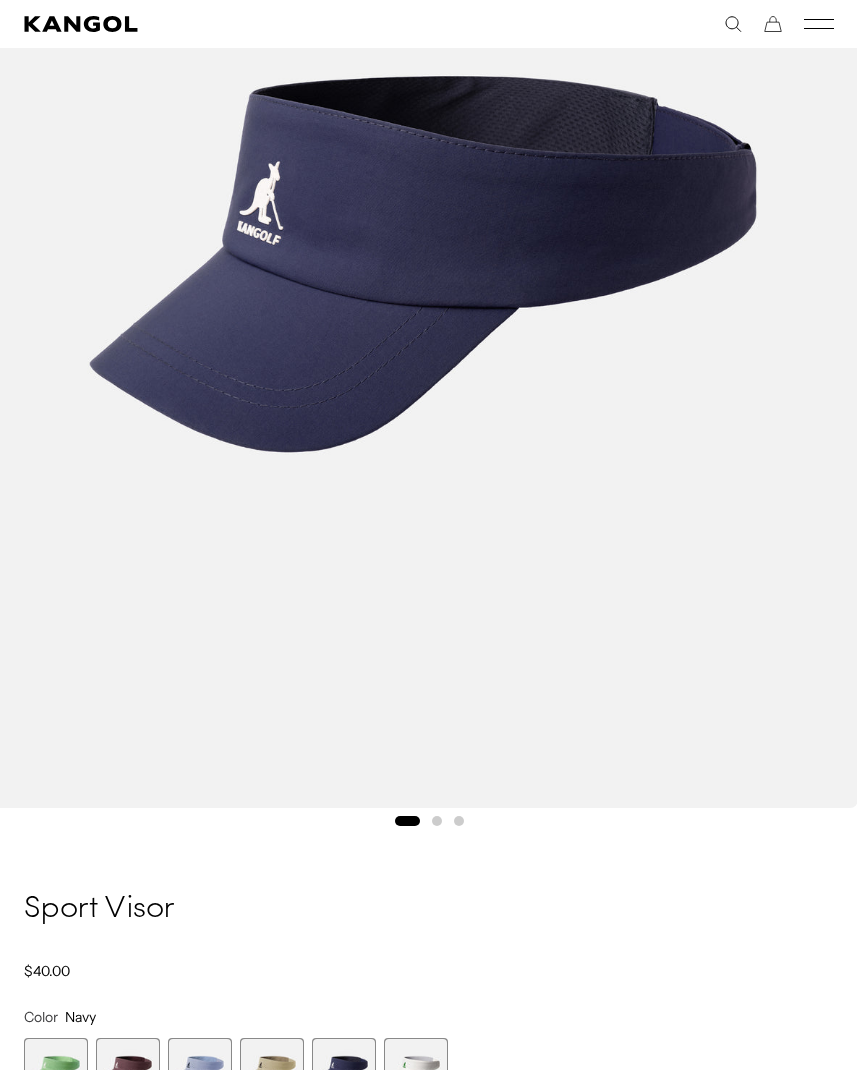 scroll, scrollTop: 514, scrollLeft: 0, axis: vertical 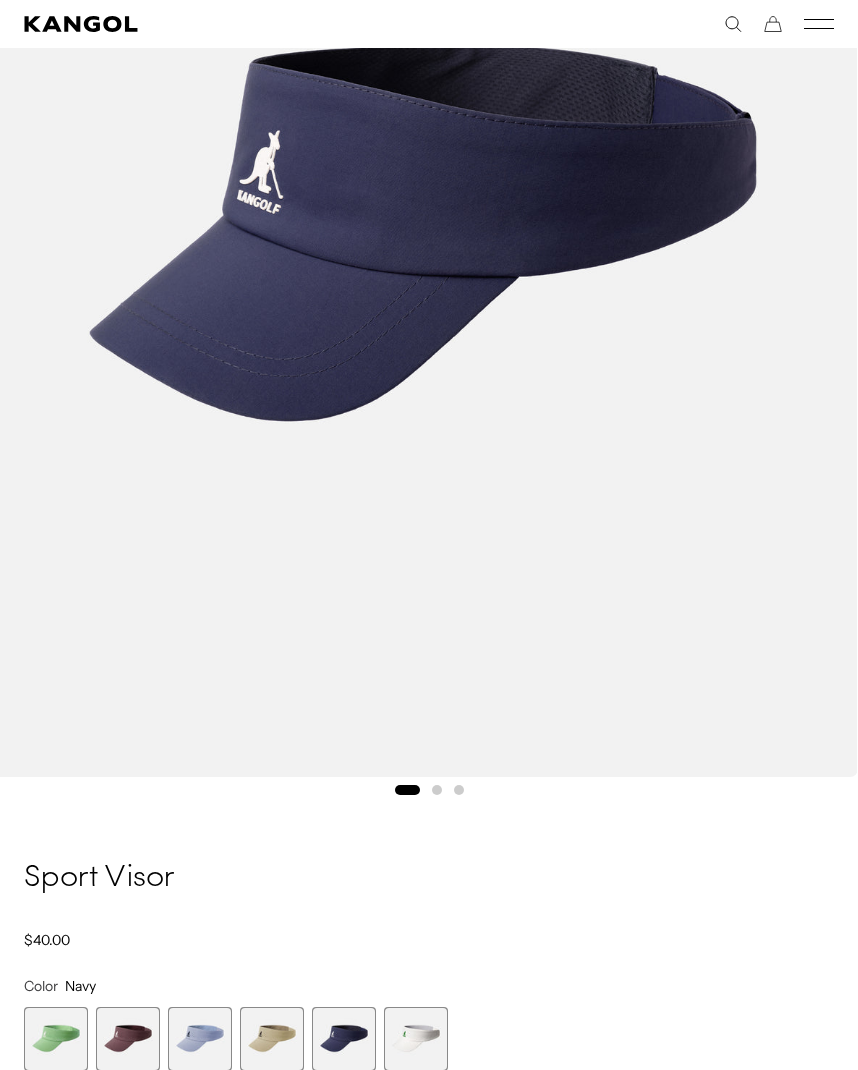 click at bounding box center (416, 1039) 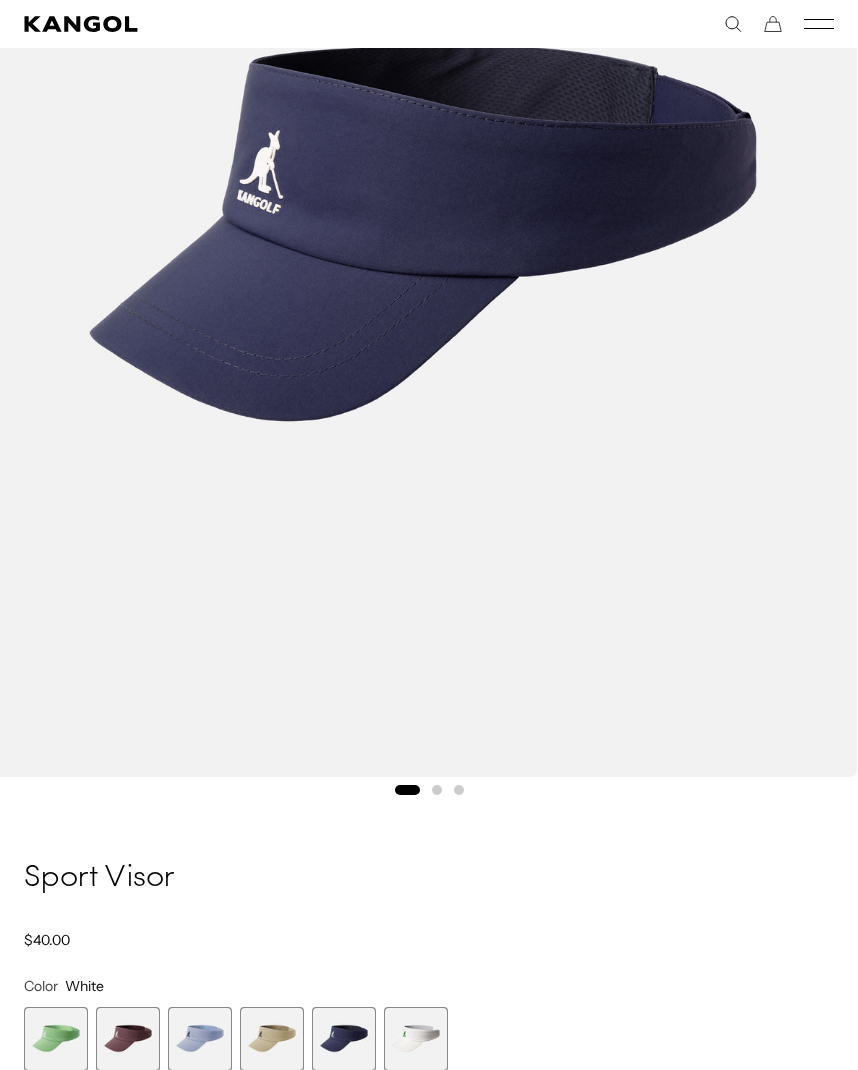 scroll, scrollTop: 0, scrollLeft: 412, axis: horizontal 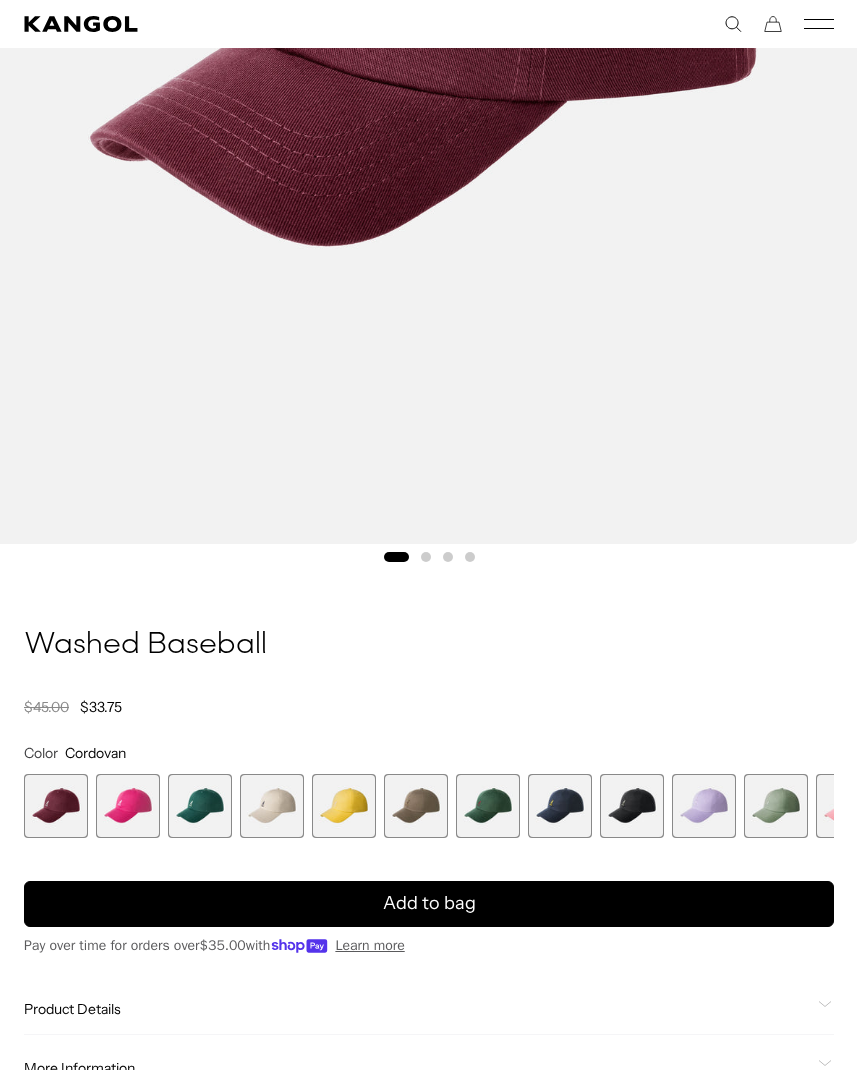 click at bounding box center (632, 806) 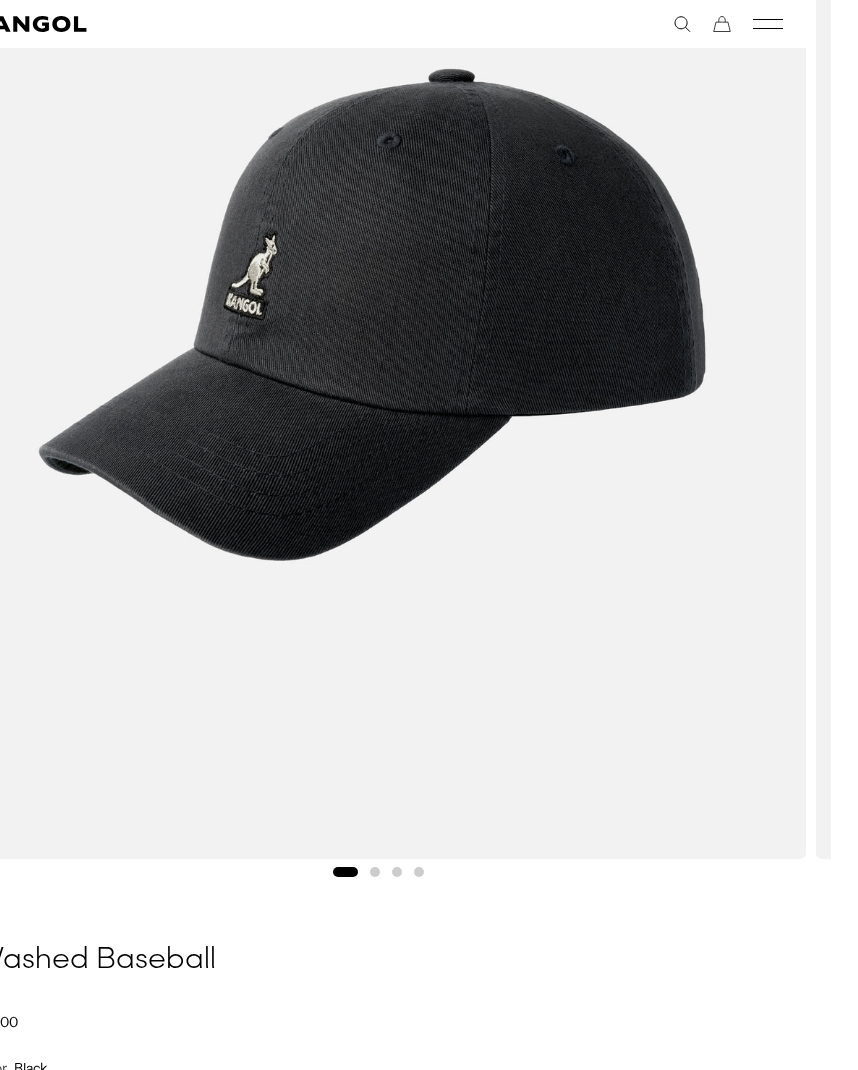 scroll, scrollTop: 175, scrollLeft: 24, axis: both 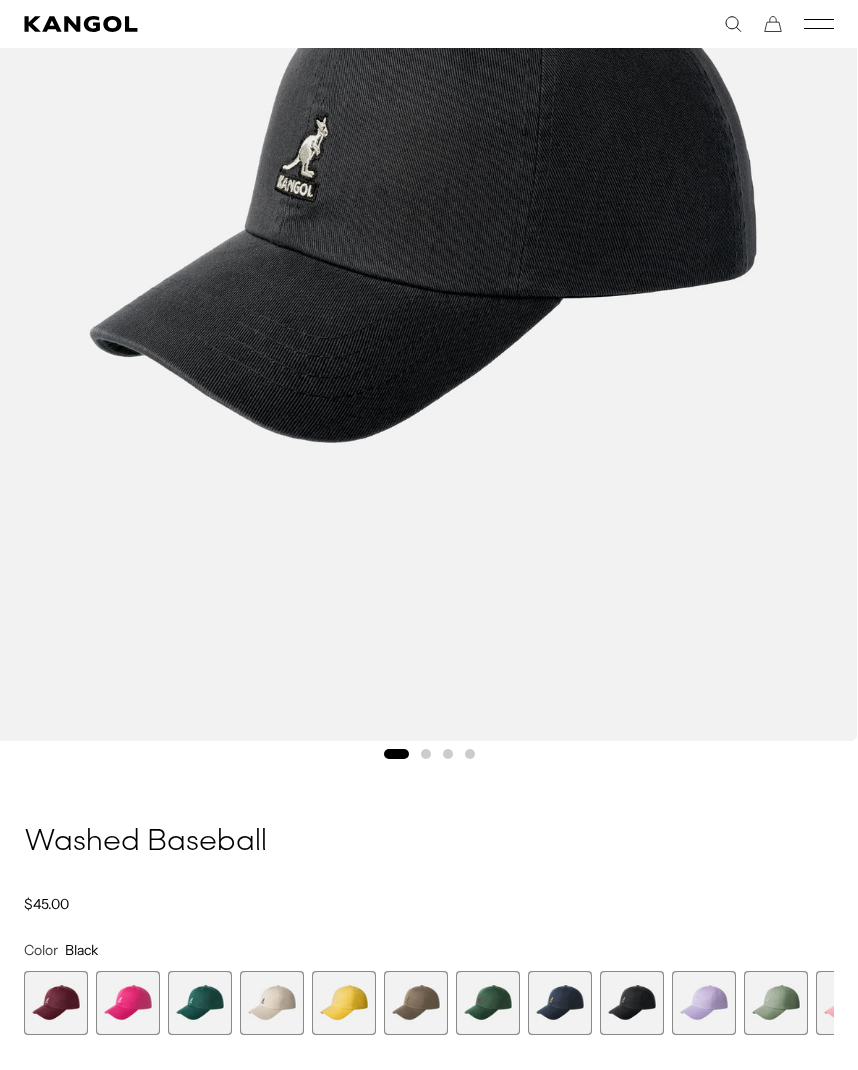 click at bounding box center [429, 210] 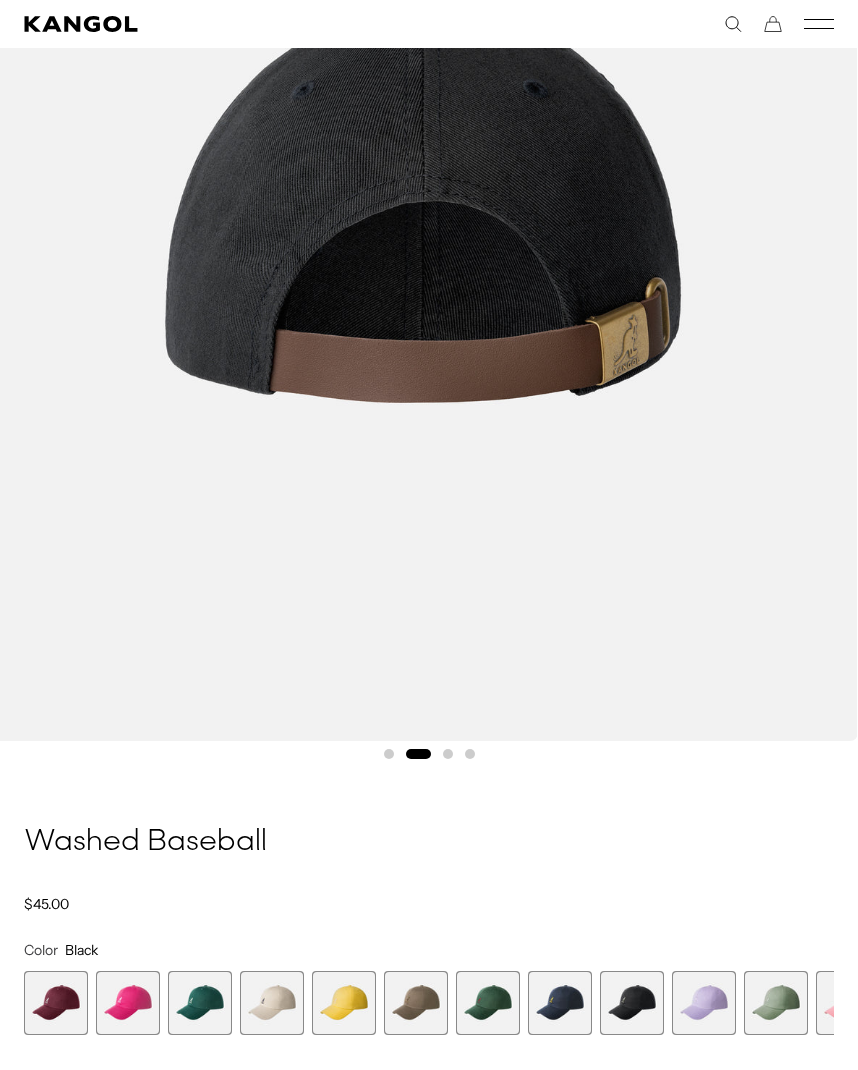 scroll, scrollTop: 0, scrollLeft: 412, axis: horizontal 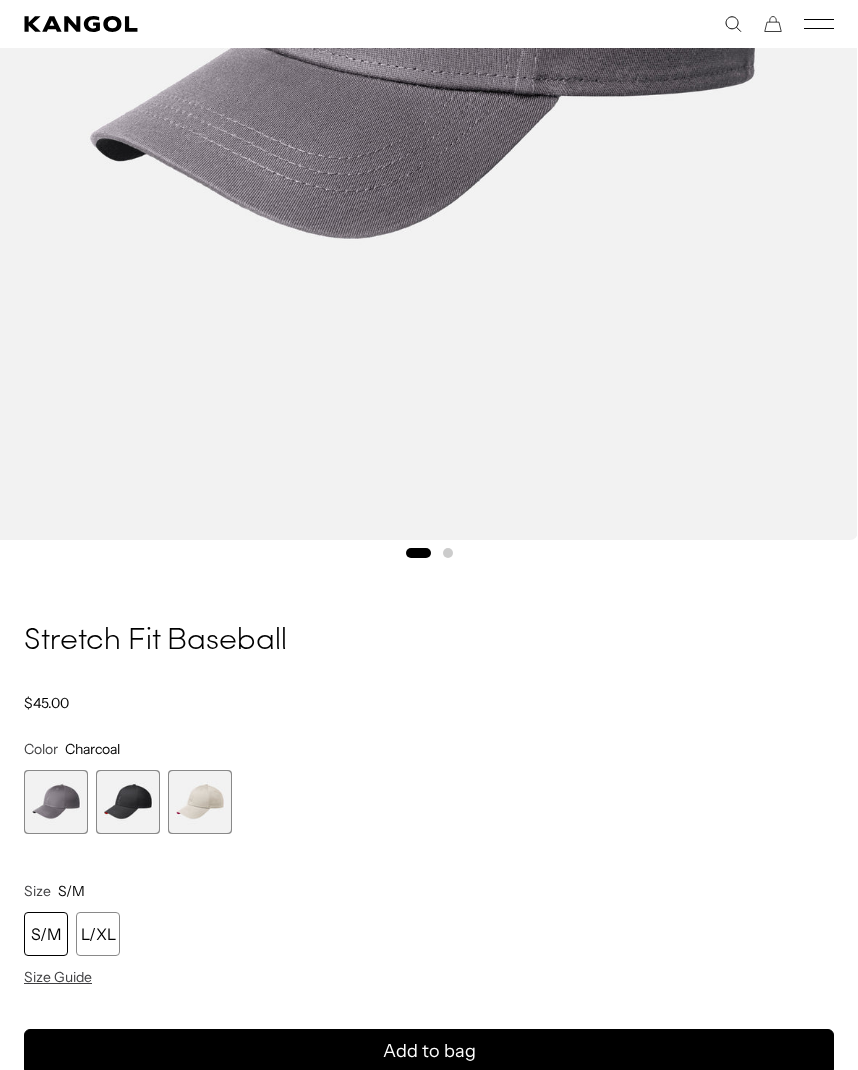 click at bounding box center (128, 802) 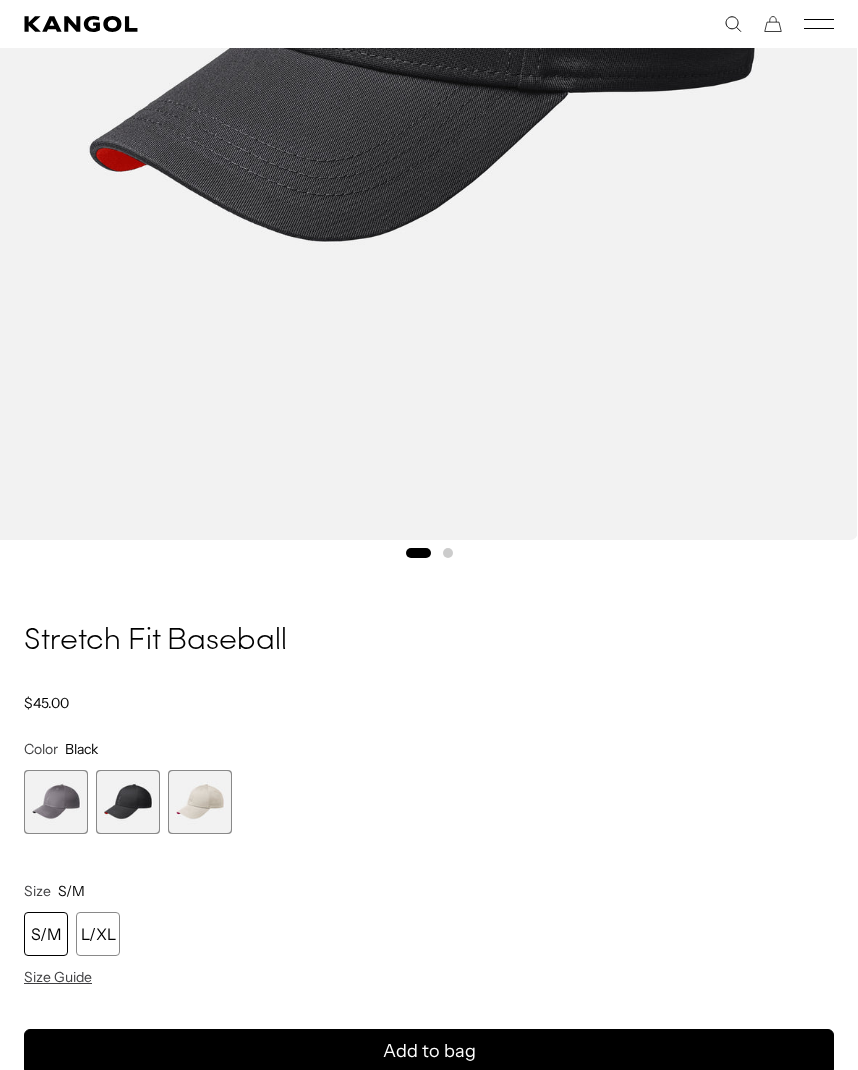 scroll, scrollTop: 0, scrollLeft: 412, axis: horizontal 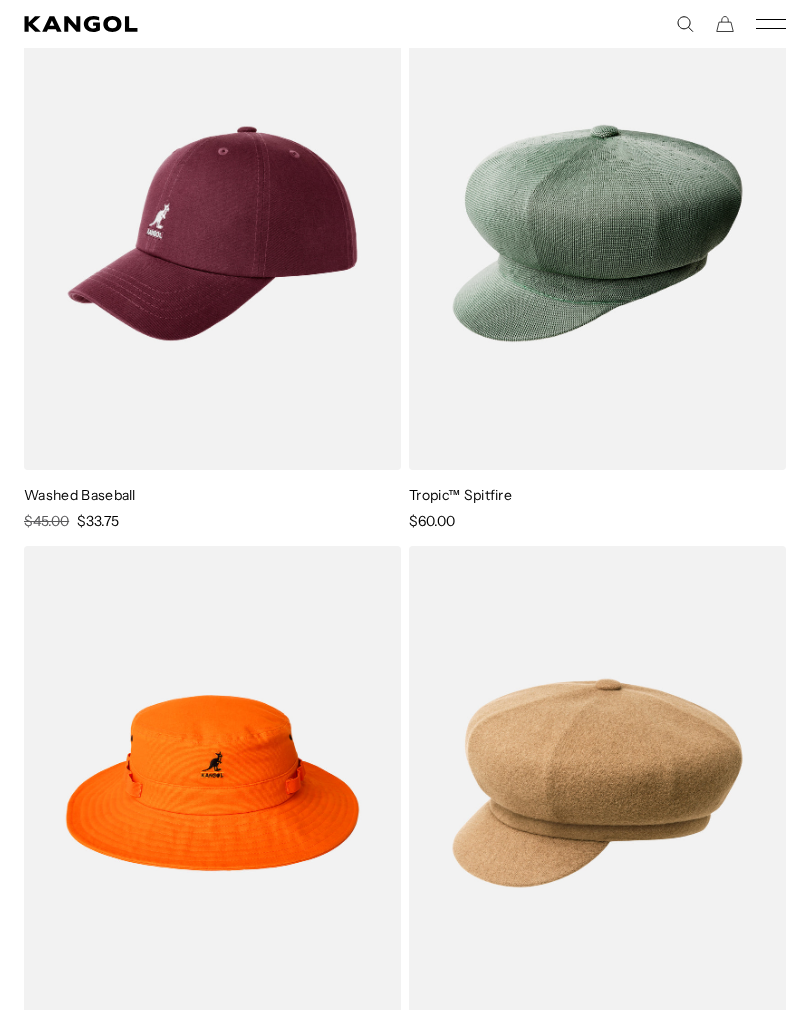 click at bounding box center [0, 0] 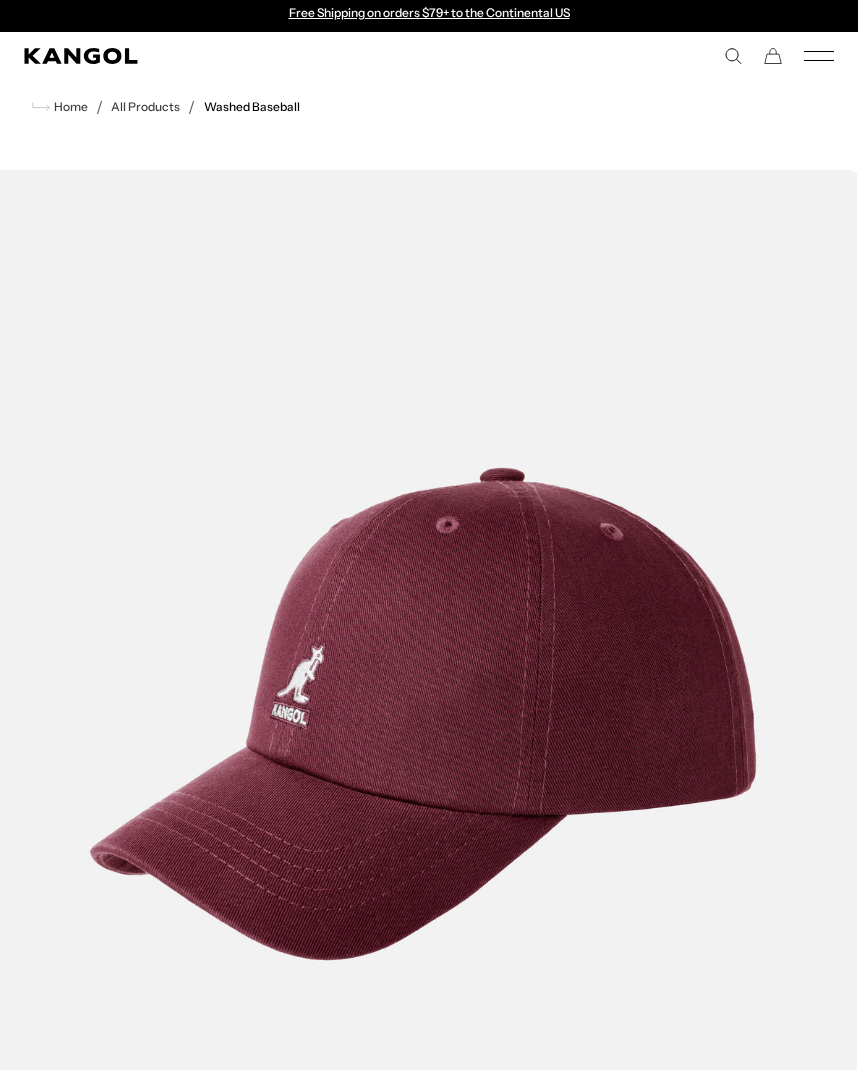 scroll, scrollTop: 0, scrollLeft: 0, axis: both 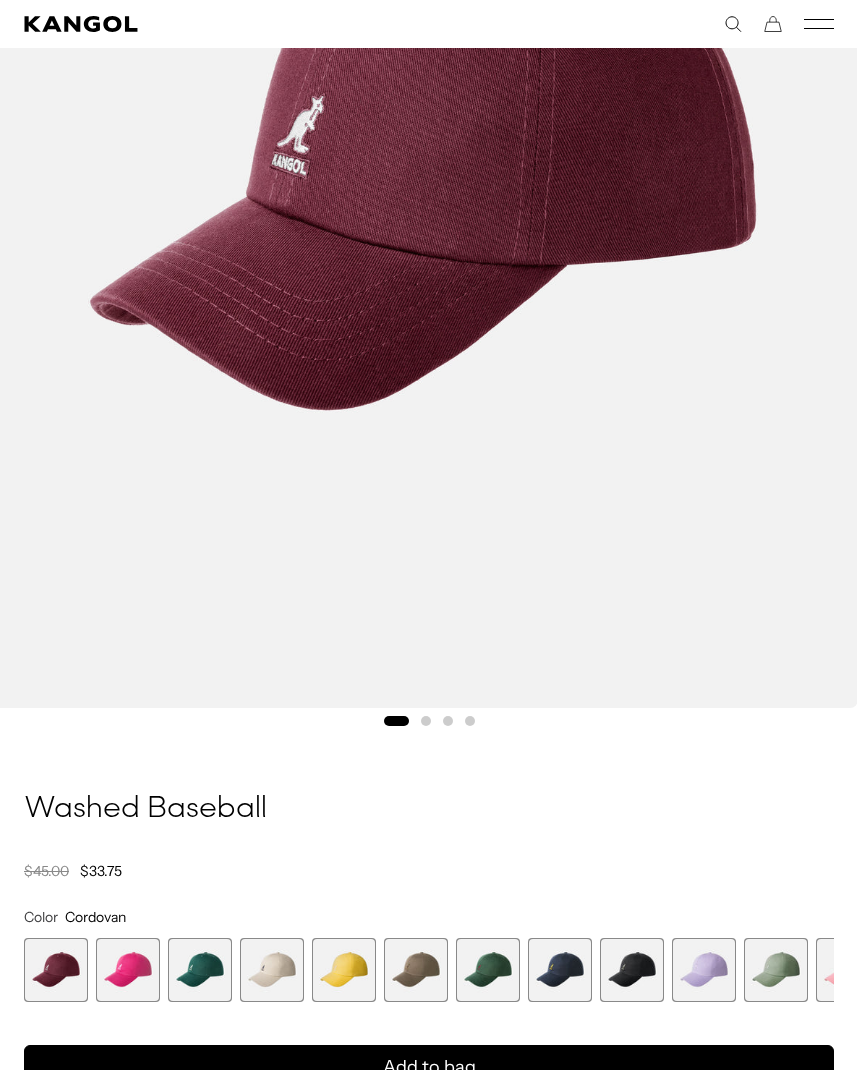 click at bounding box center [632, 970] 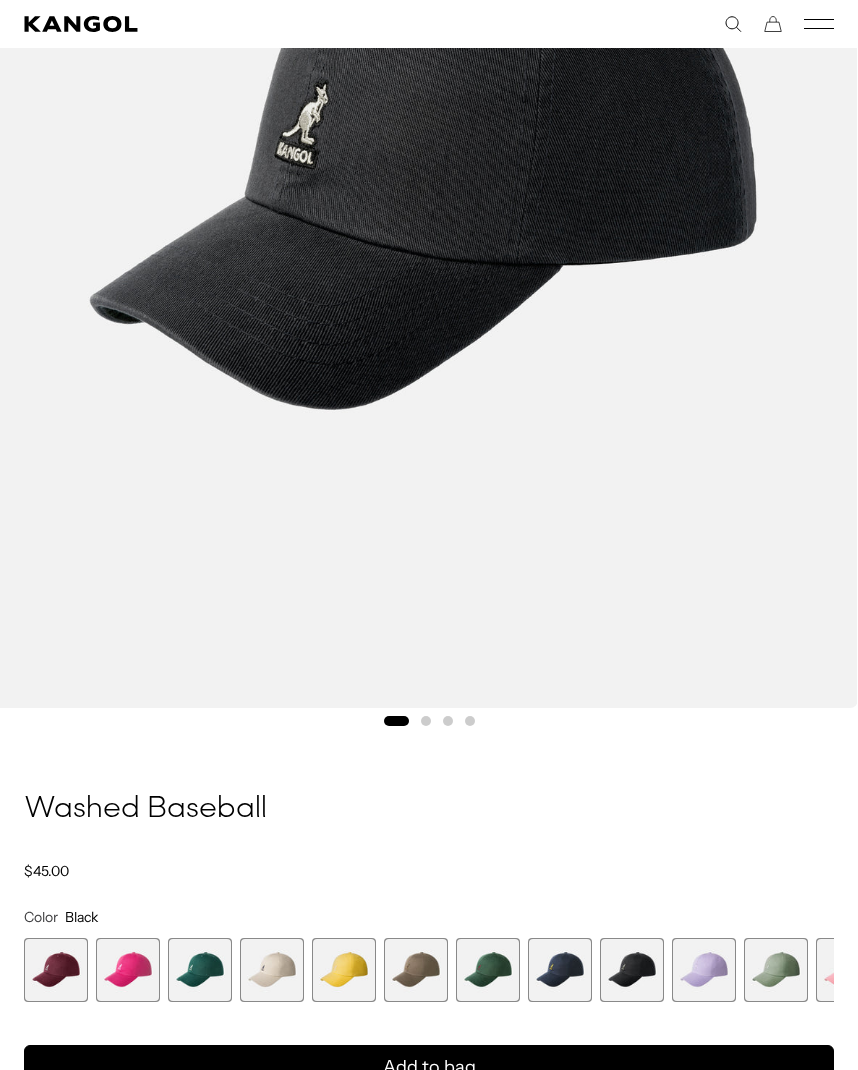 scroll, scrollTop: 0, scrollLeft: 412, axis: horizontal 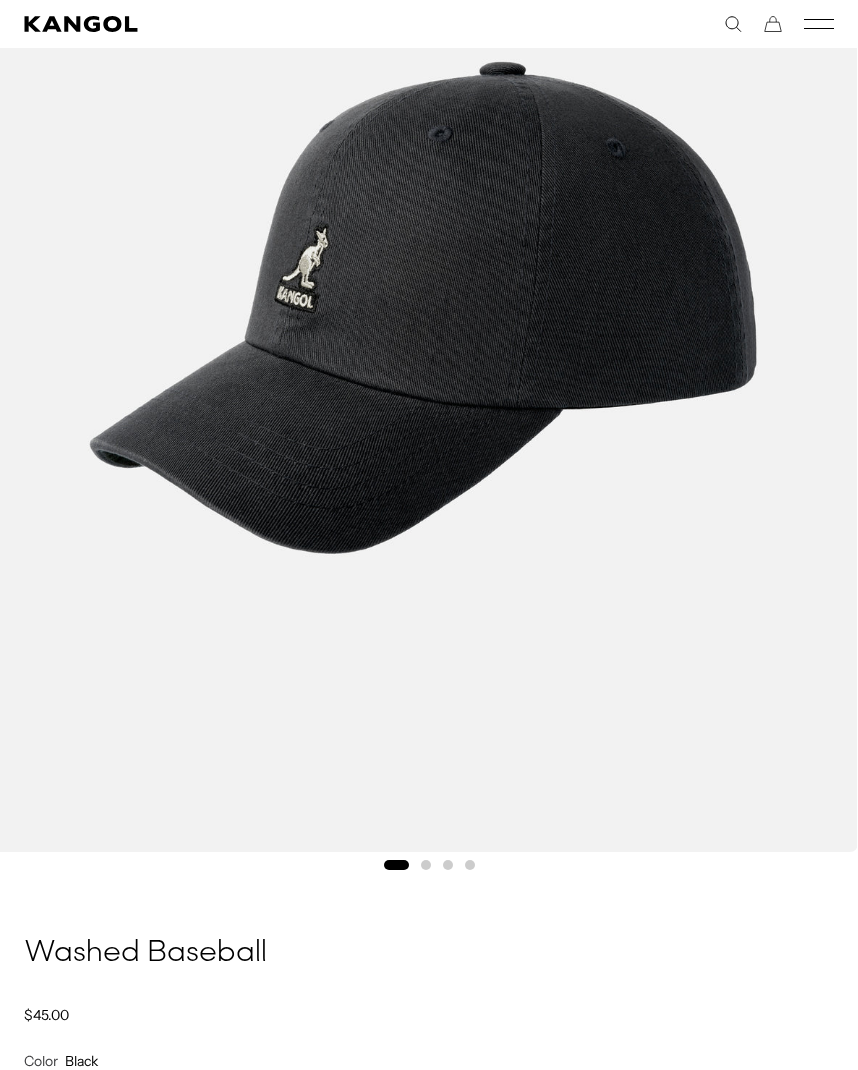 click at bounding box center (426, 865) 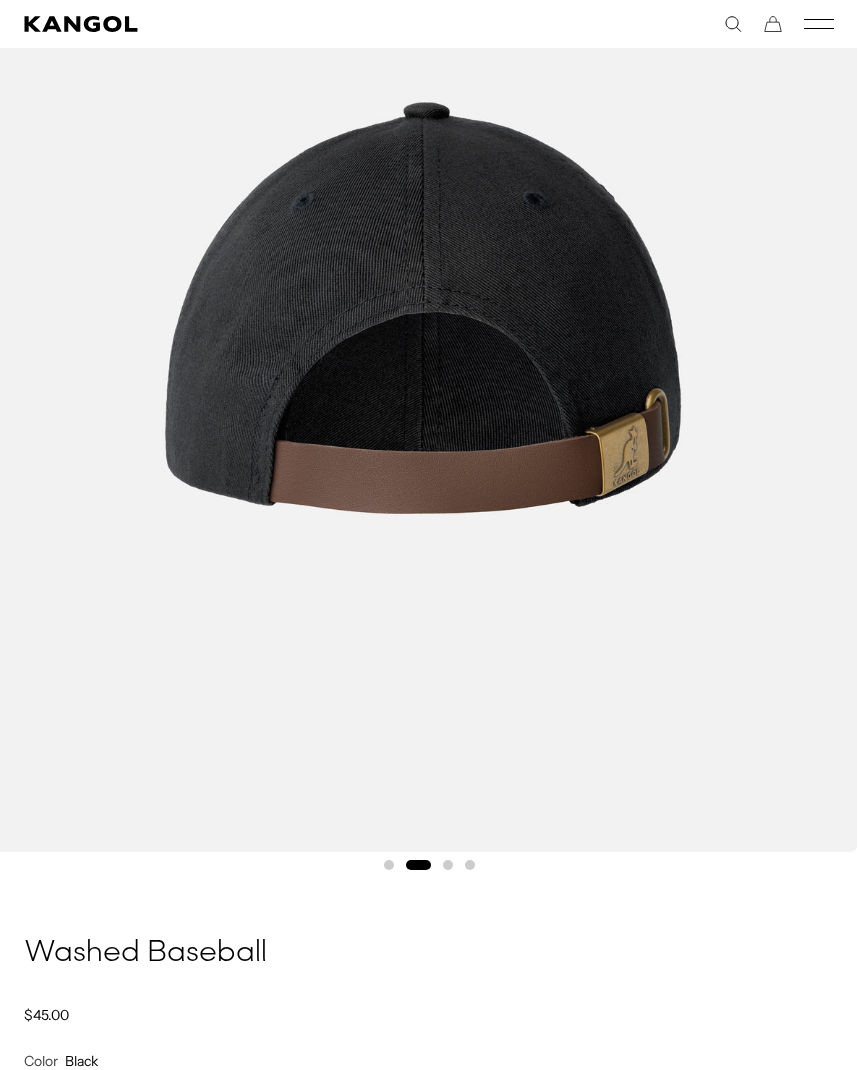 scroll, scrollTop: 0, scrollLeft: 412, axis: horizontal 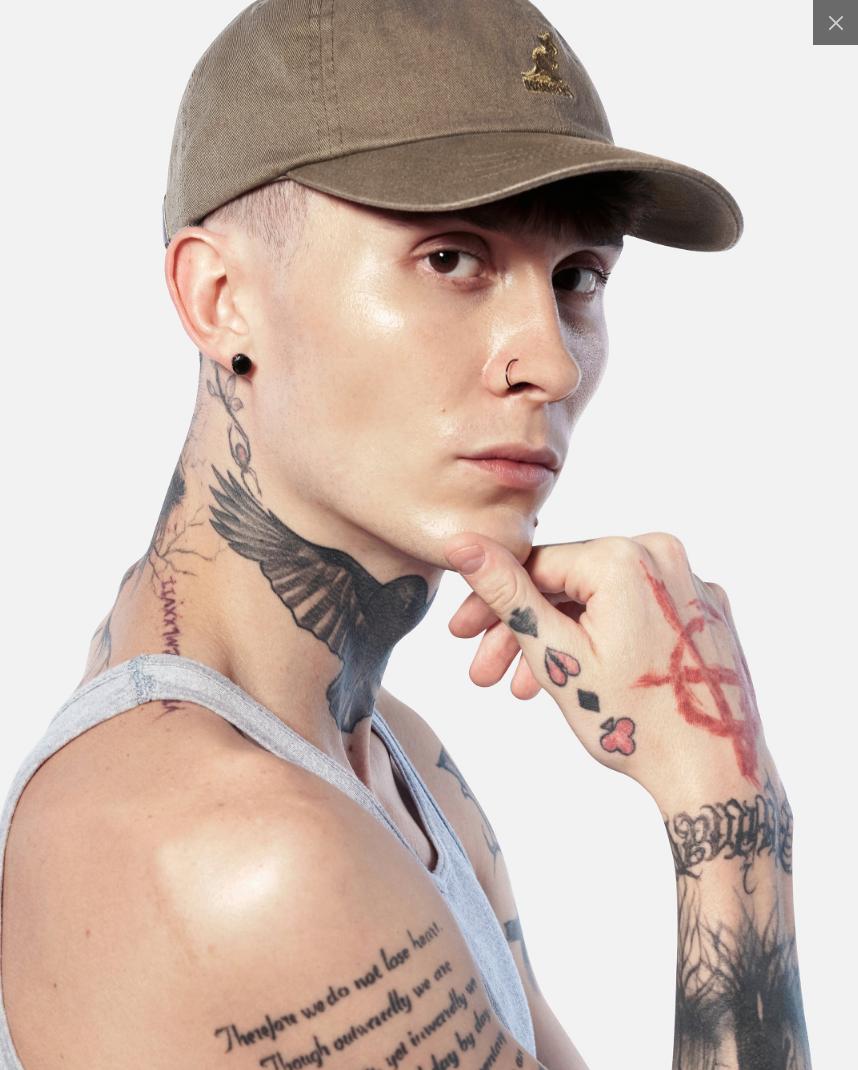 click at bounding box center [429, 535] 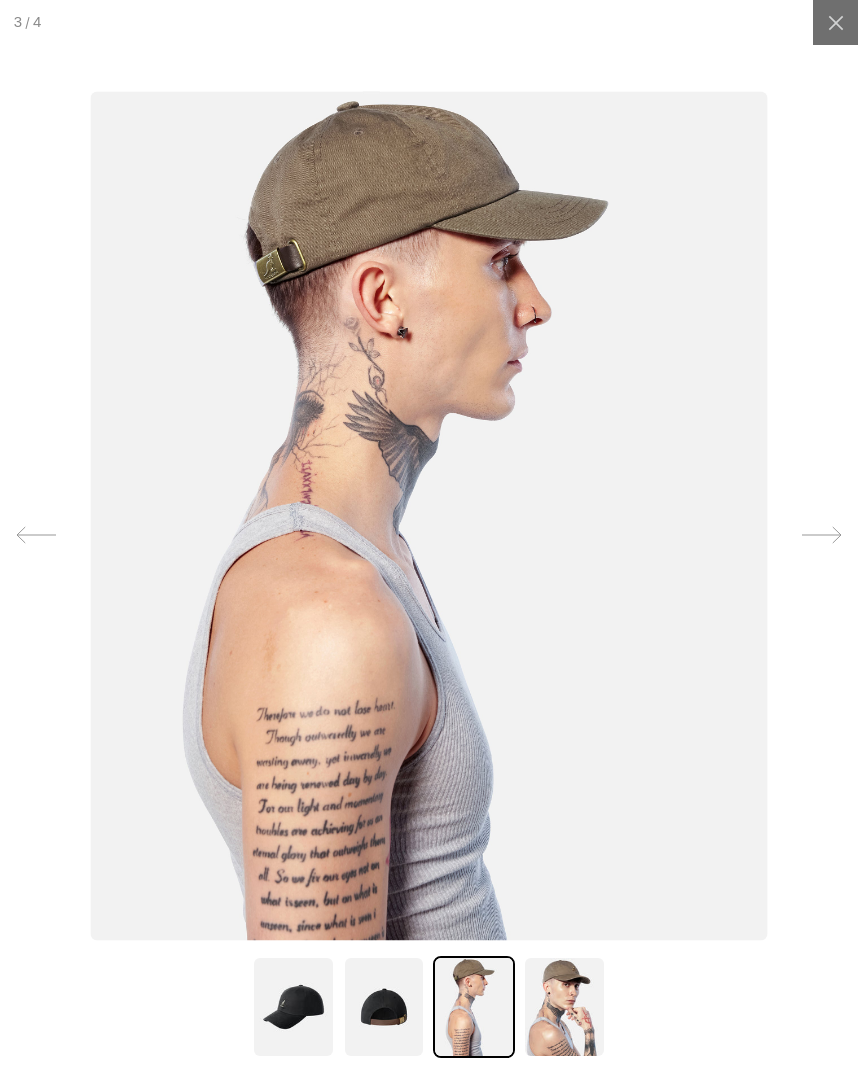 scroll, scrollTop: 0, scrollLeft: 412, axis: horizontal 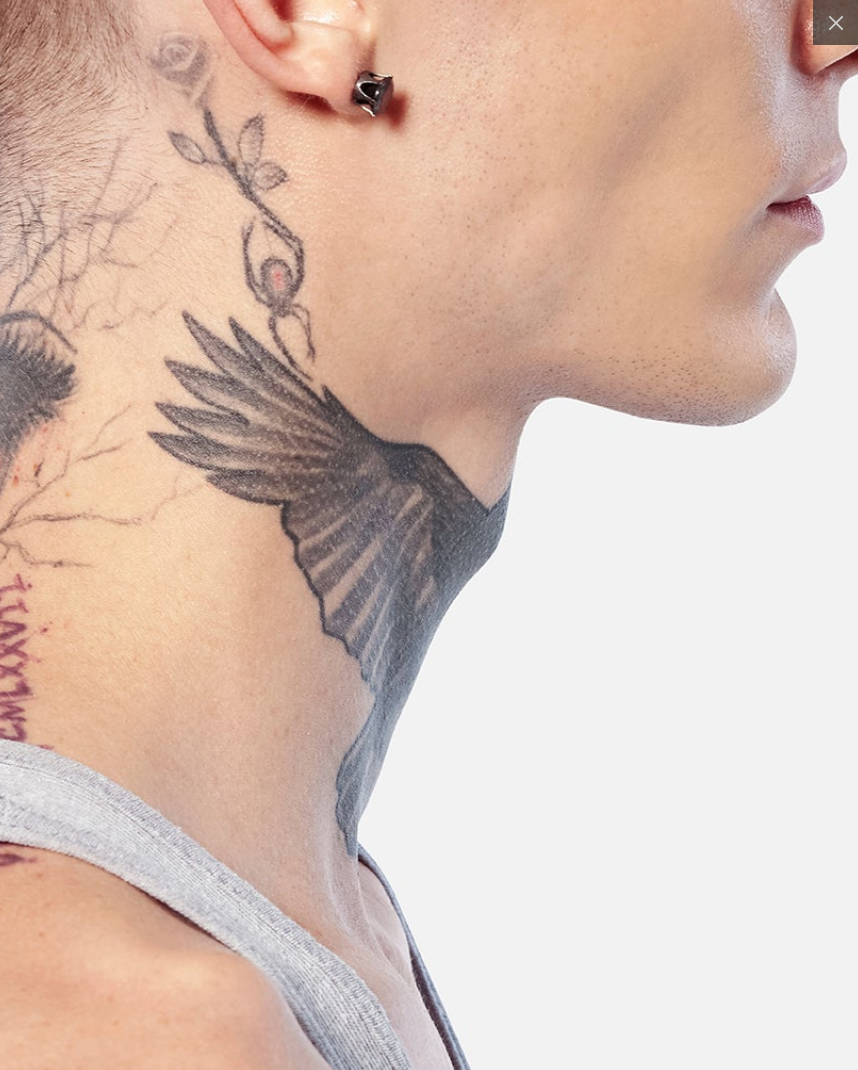 click at bounding box center (472, 784) 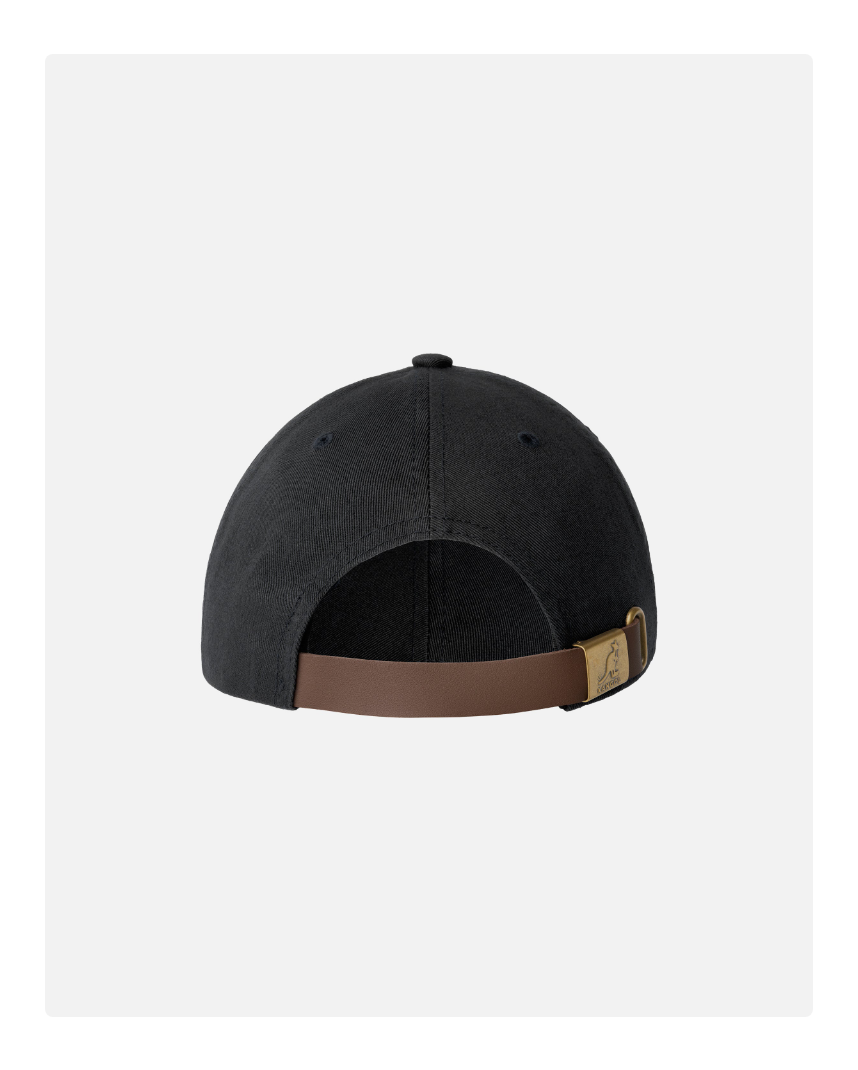 scroll, scrollTop: 0, scrollLeft: 0, axis: both 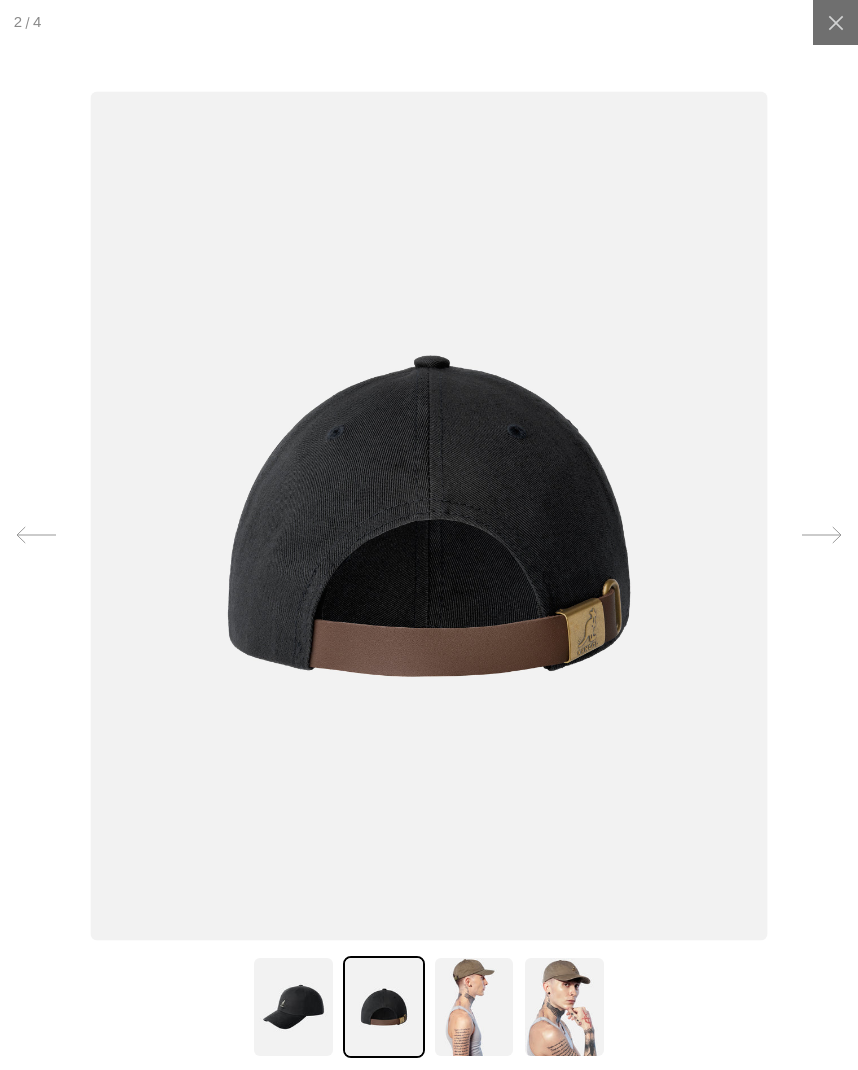click 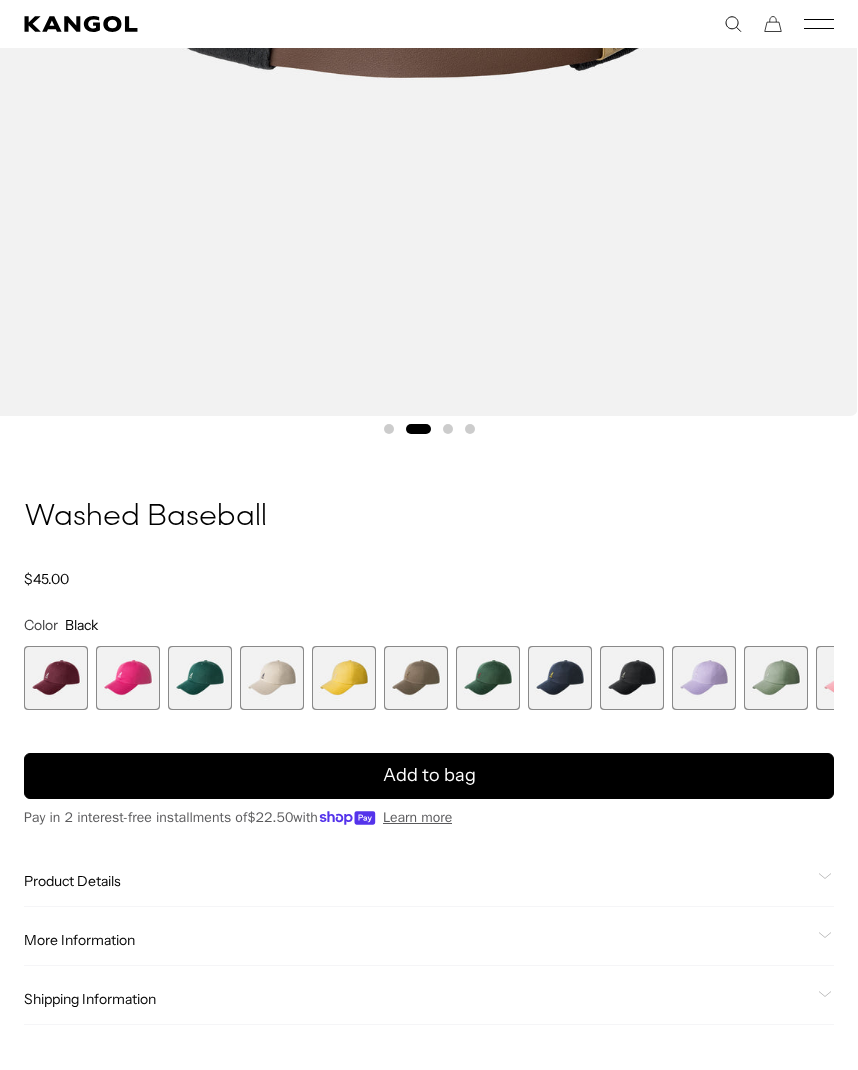 scroll, scrollTop: 859, scrollLeft: 0, axis: vertical 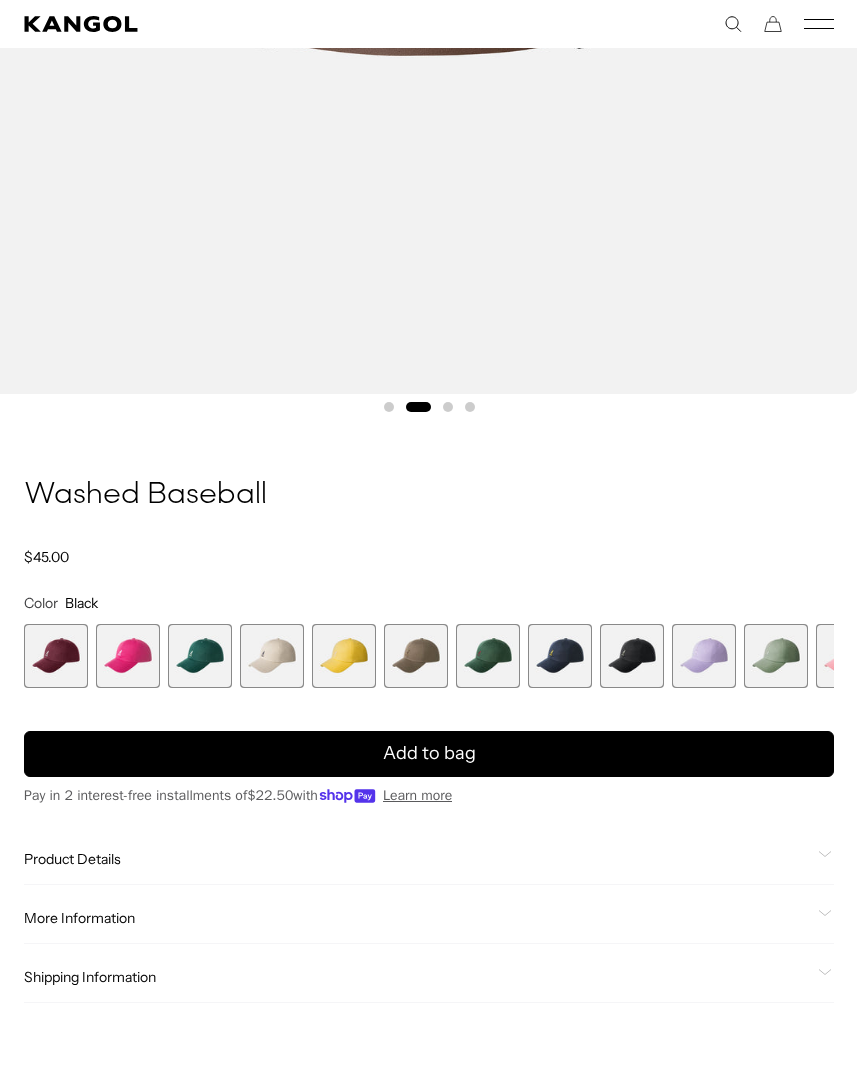click on "Add to bag" at bounding box center [429, 753] 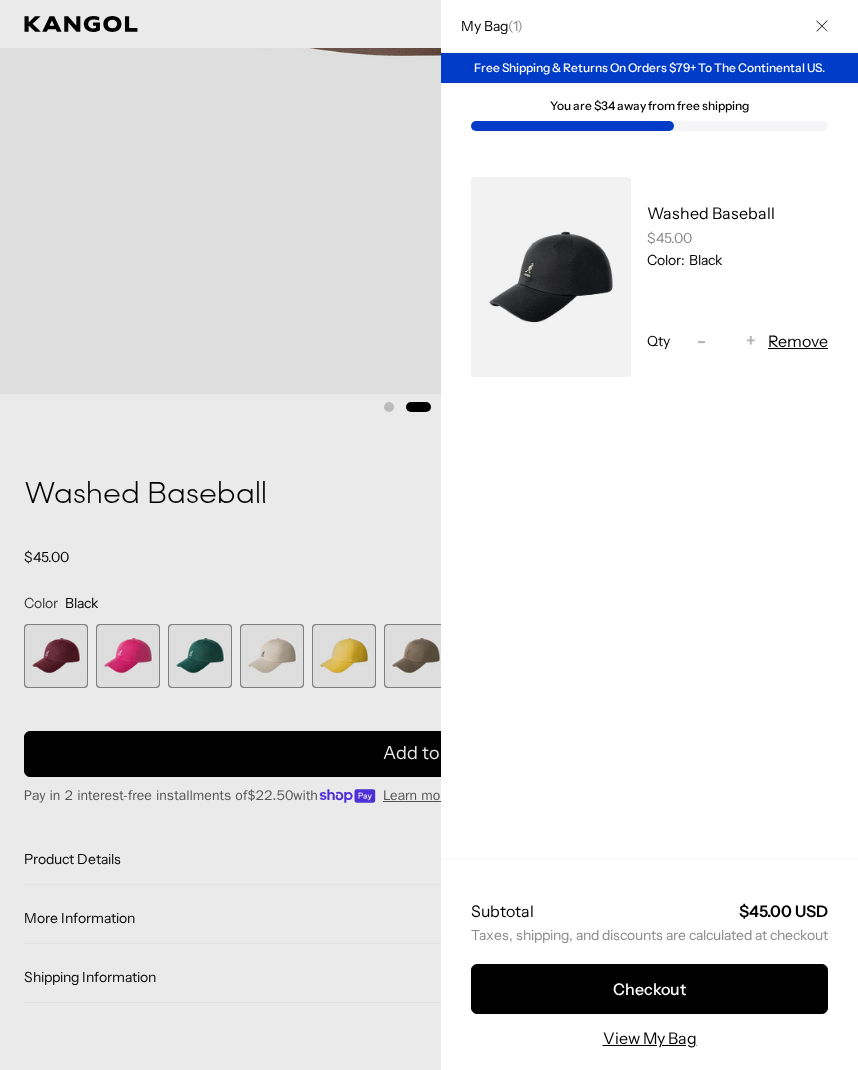 scroll, scrollTop: 0, scrollLeft: 0, axis: both 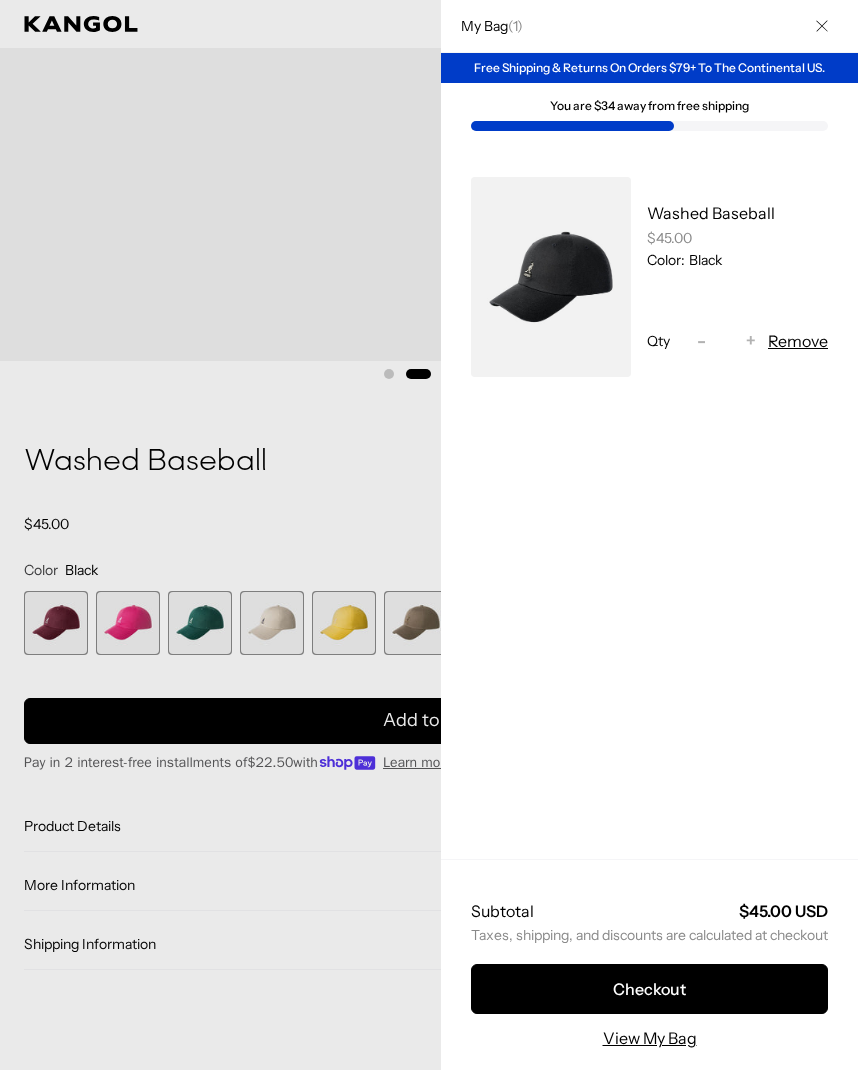click on "Checkout" at bounding box center [649, 989] 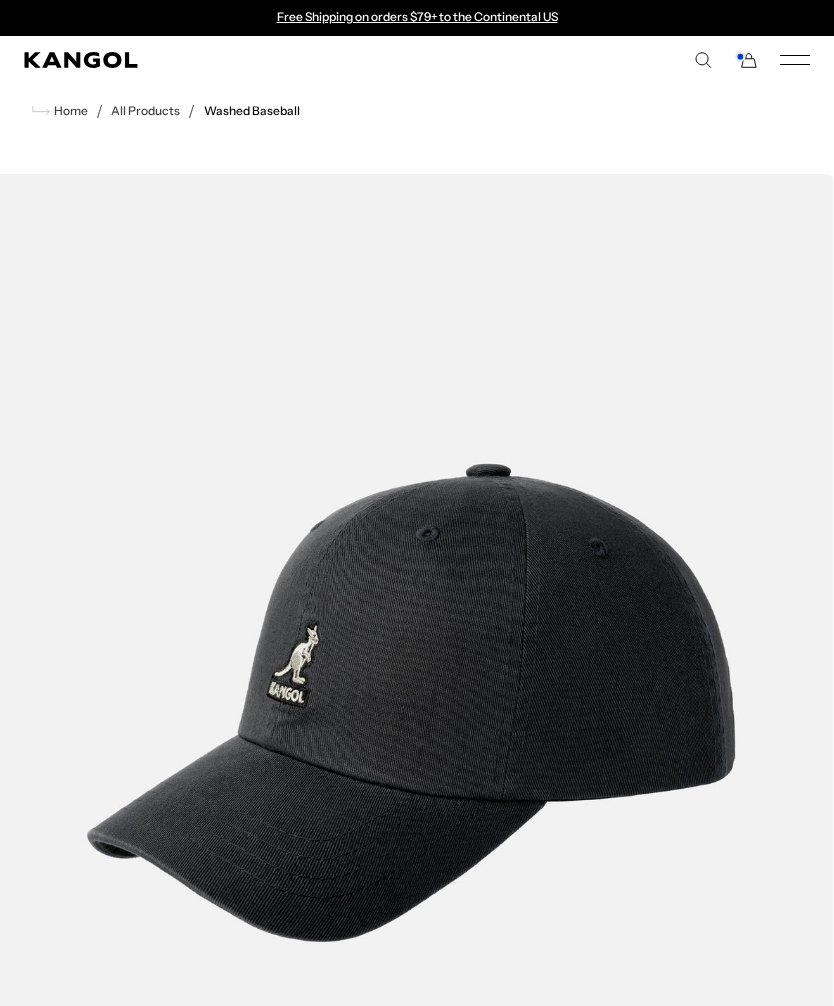 scroll, scrollTop: 394, scrollLeft: 0, axis: vertical 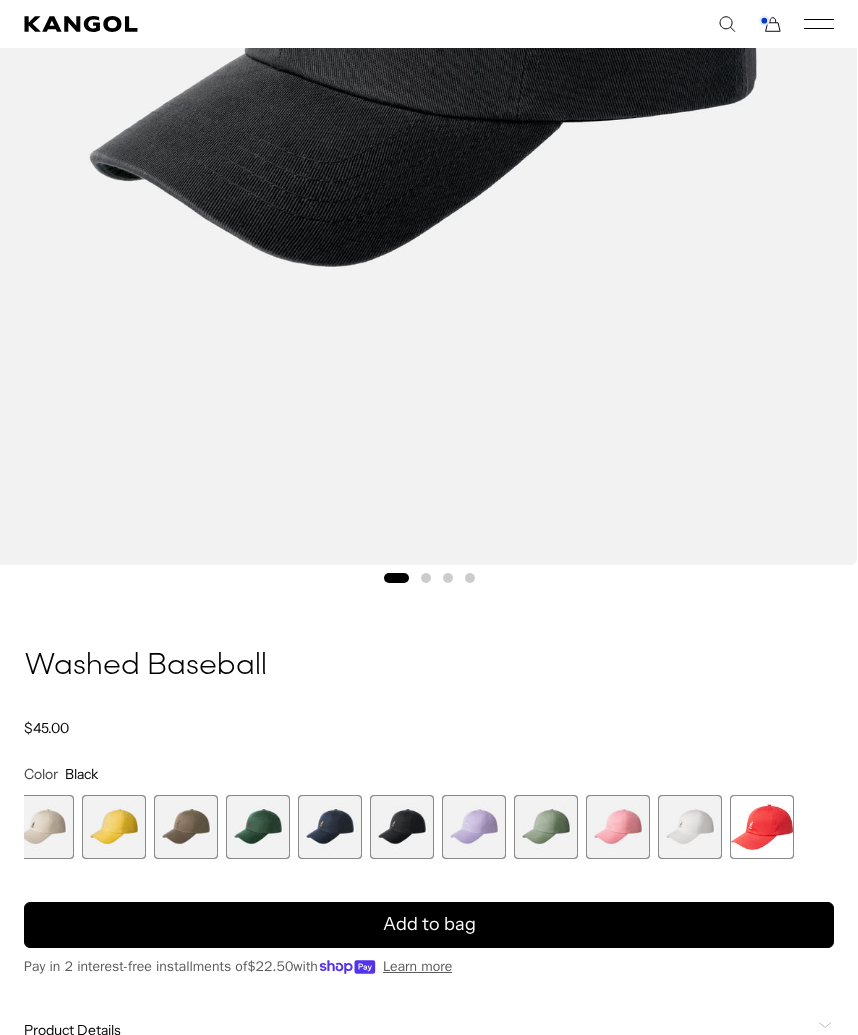 click at bounding box center (330, 827) 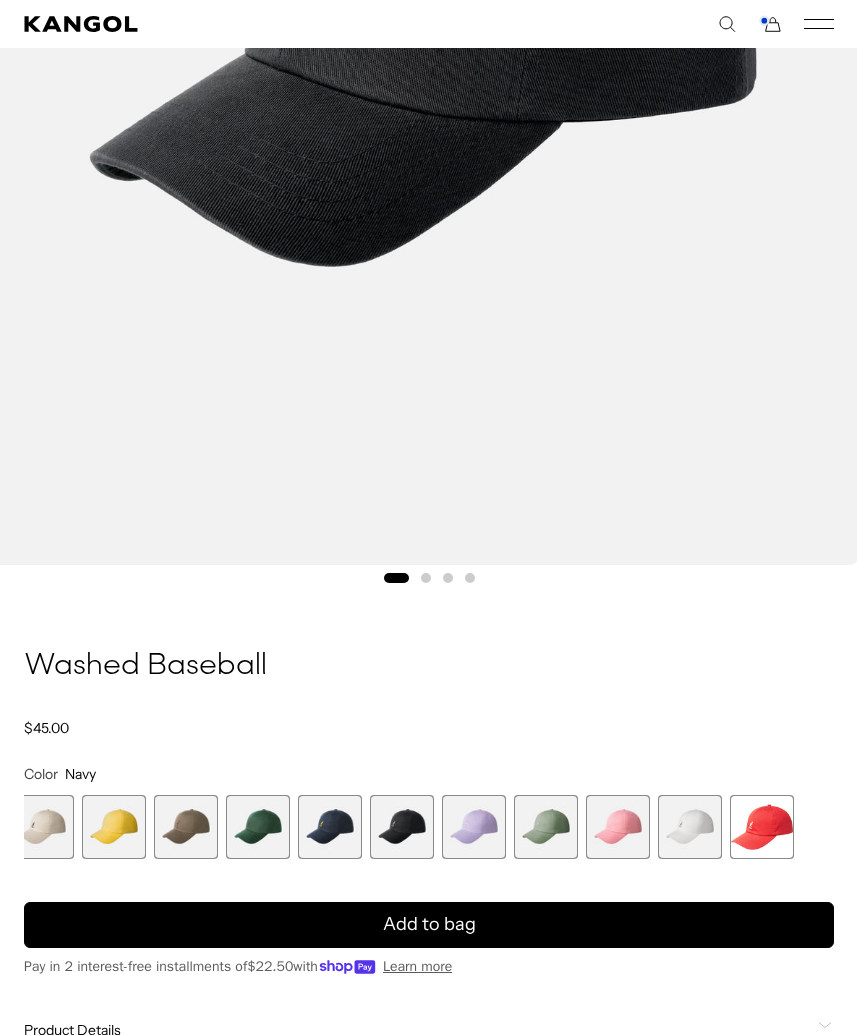 scroll, scrollTop: 0, scrollLeft: 0, axis: both 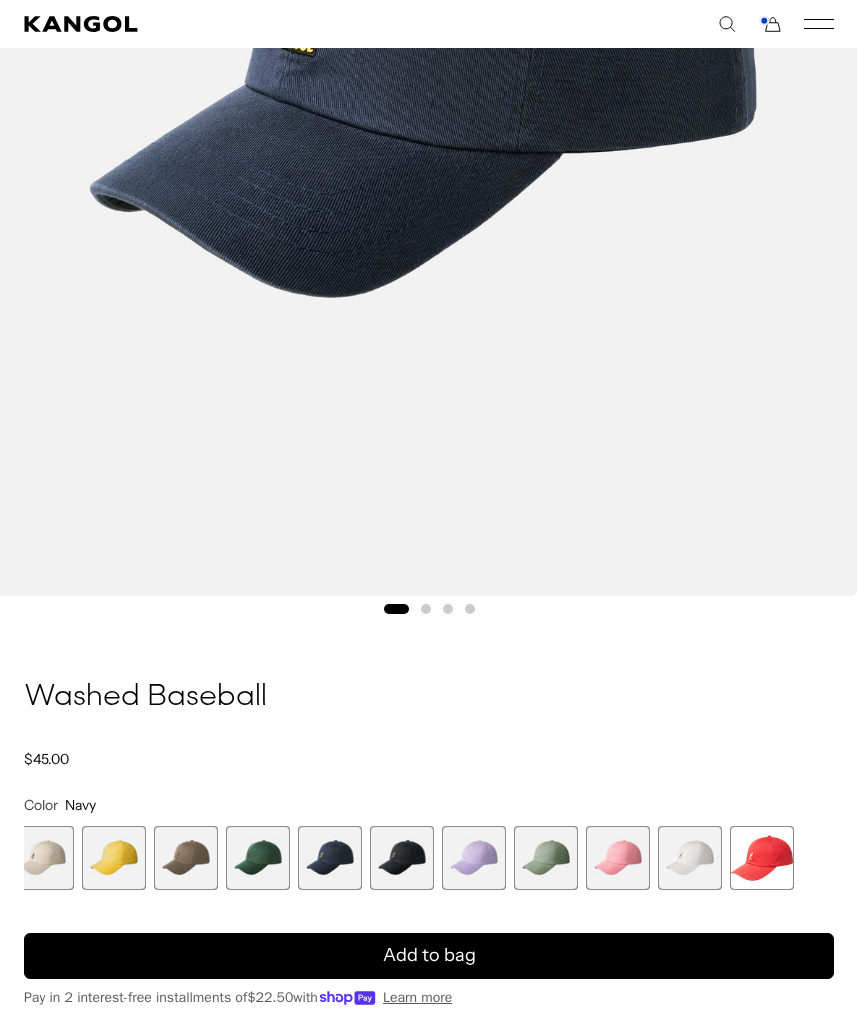 click at bounding box center [546, 858] 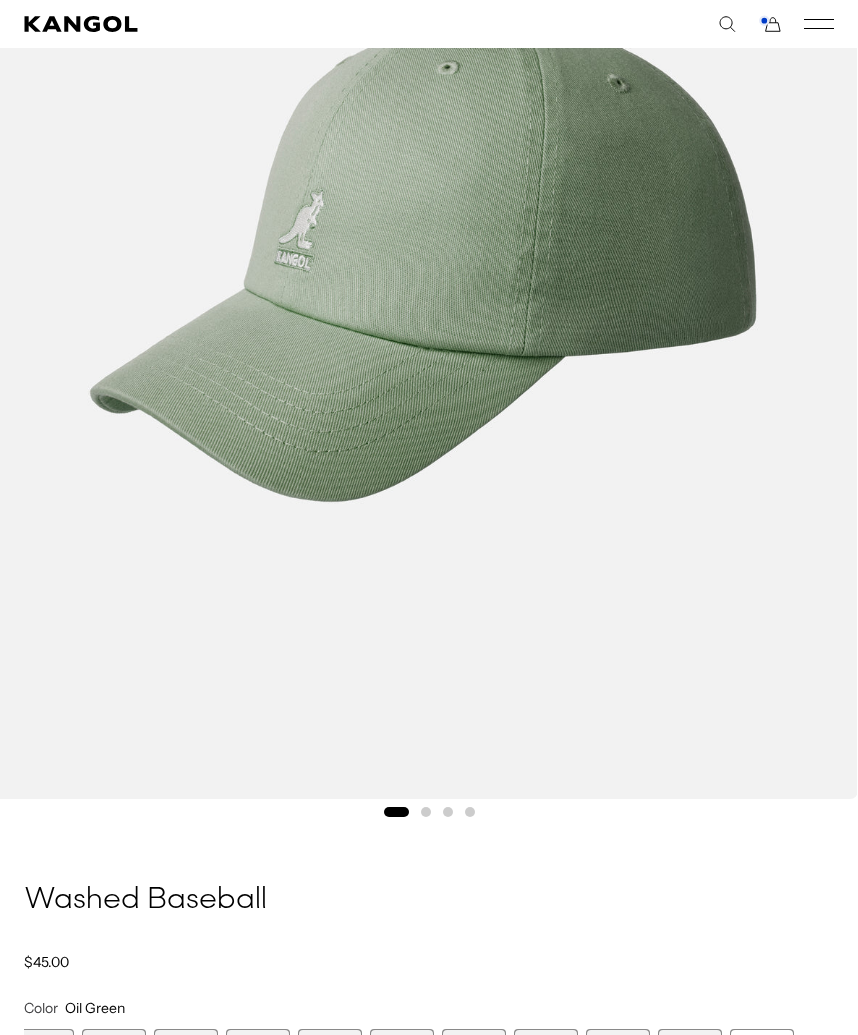 scroll, scrollTop: 428, scrollLeft: 0, axis: vertical 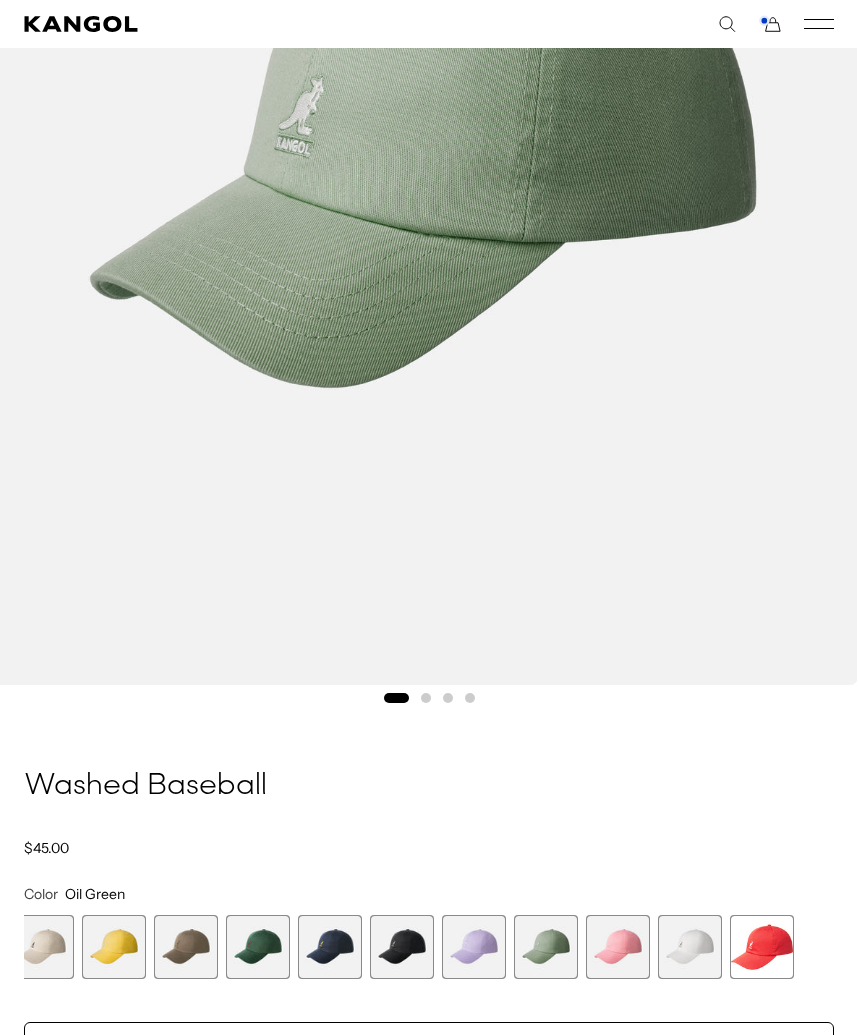 click at bounding box center (474, 947) 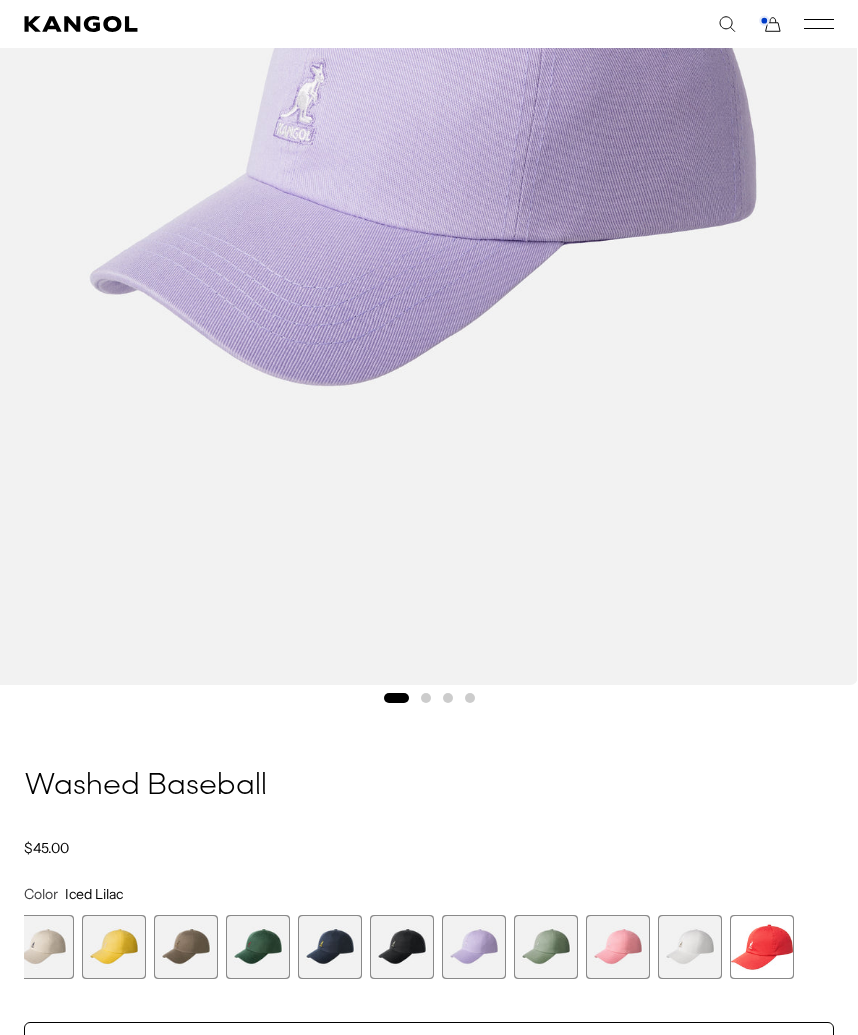 scroll, scrollTop: 0, scrollLeft: 0, axis: both 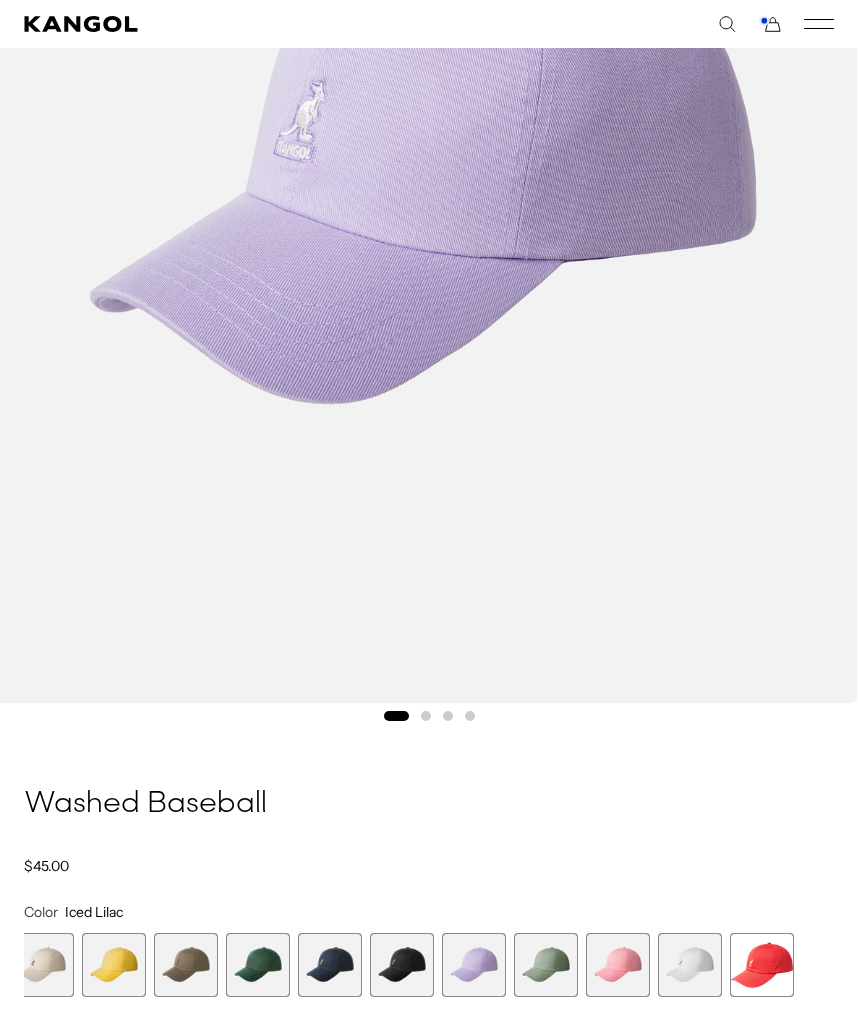 click at bounding box center [402, 965] 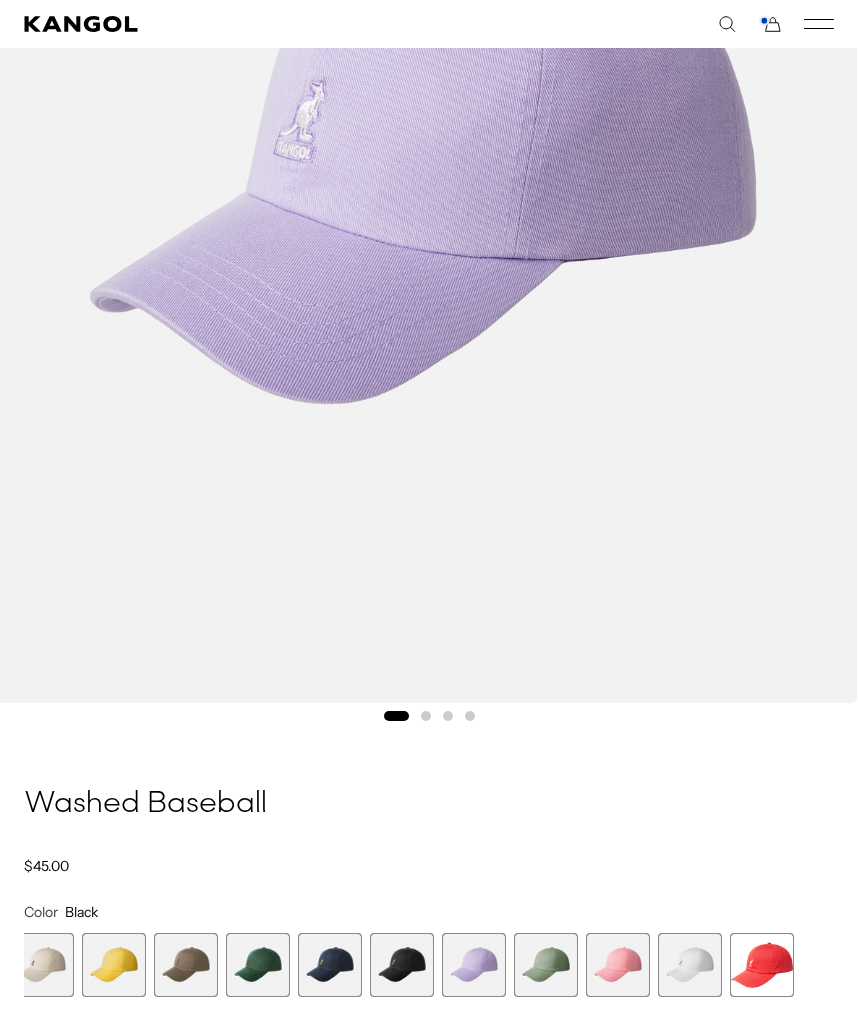 scroll, scrollTop: 0, scrollLeft: 412, axis: horizontal 